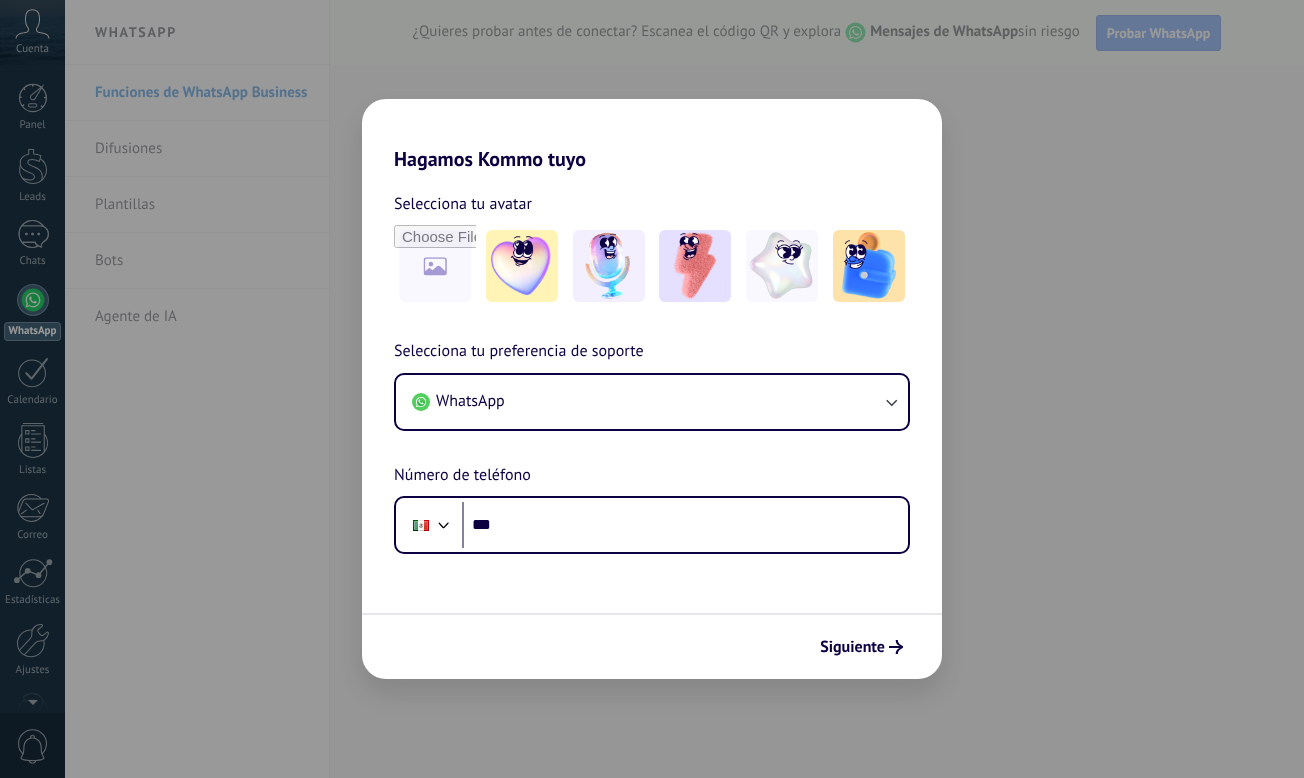 scroll, scrollTop: 0, scrollLeft: 0, axis: both 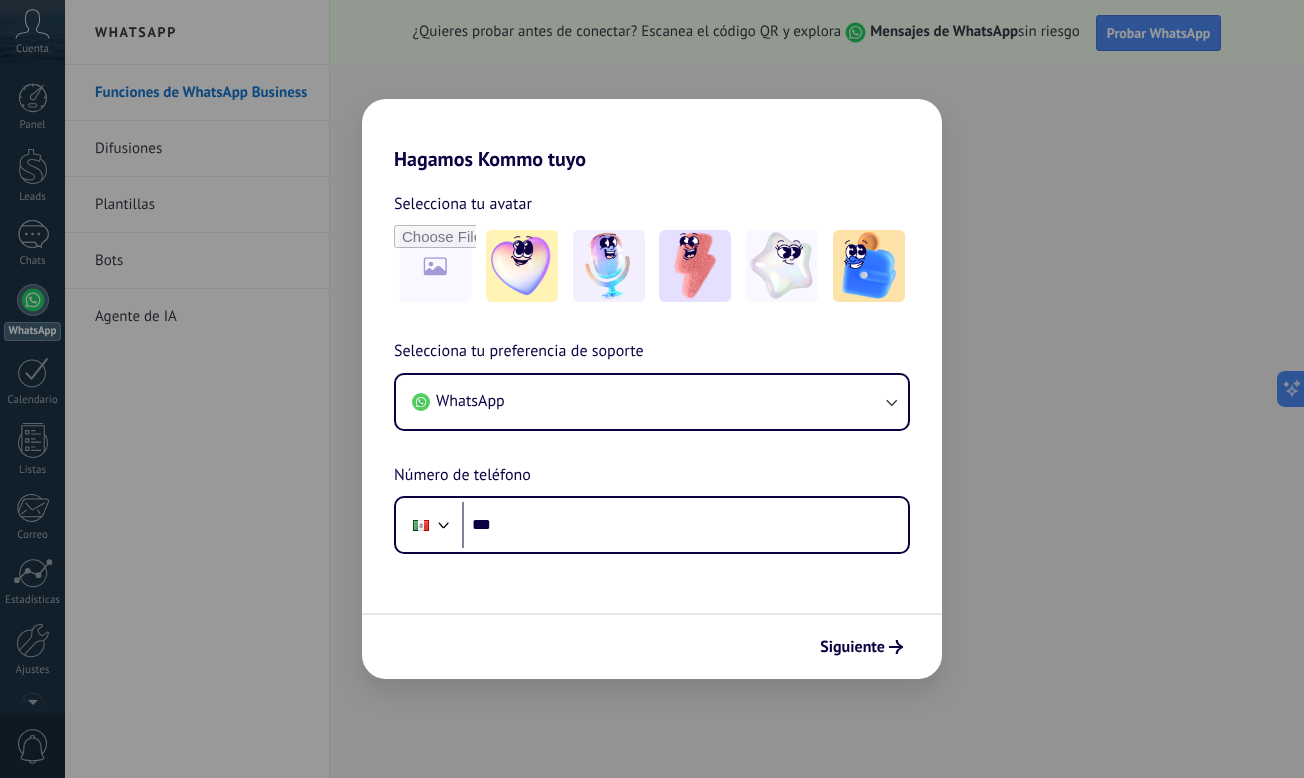 click on "Hagamos Kommo tuyo Selecciona tu avatar Selecciona tu preferencia de soporte WhatsApp Número de teléfono Phone *** Siguiente" at bounding box center (652, 389) 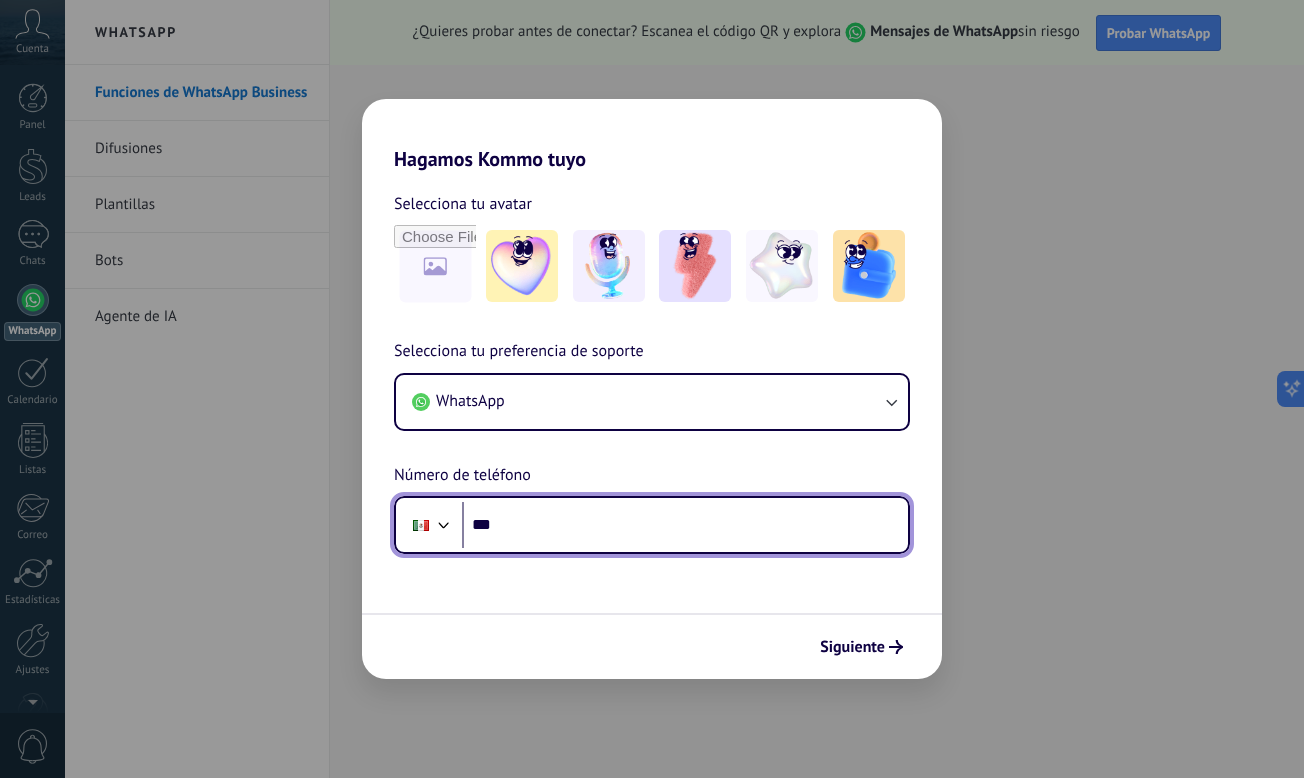click on "***" at bounding box center (685, 525) 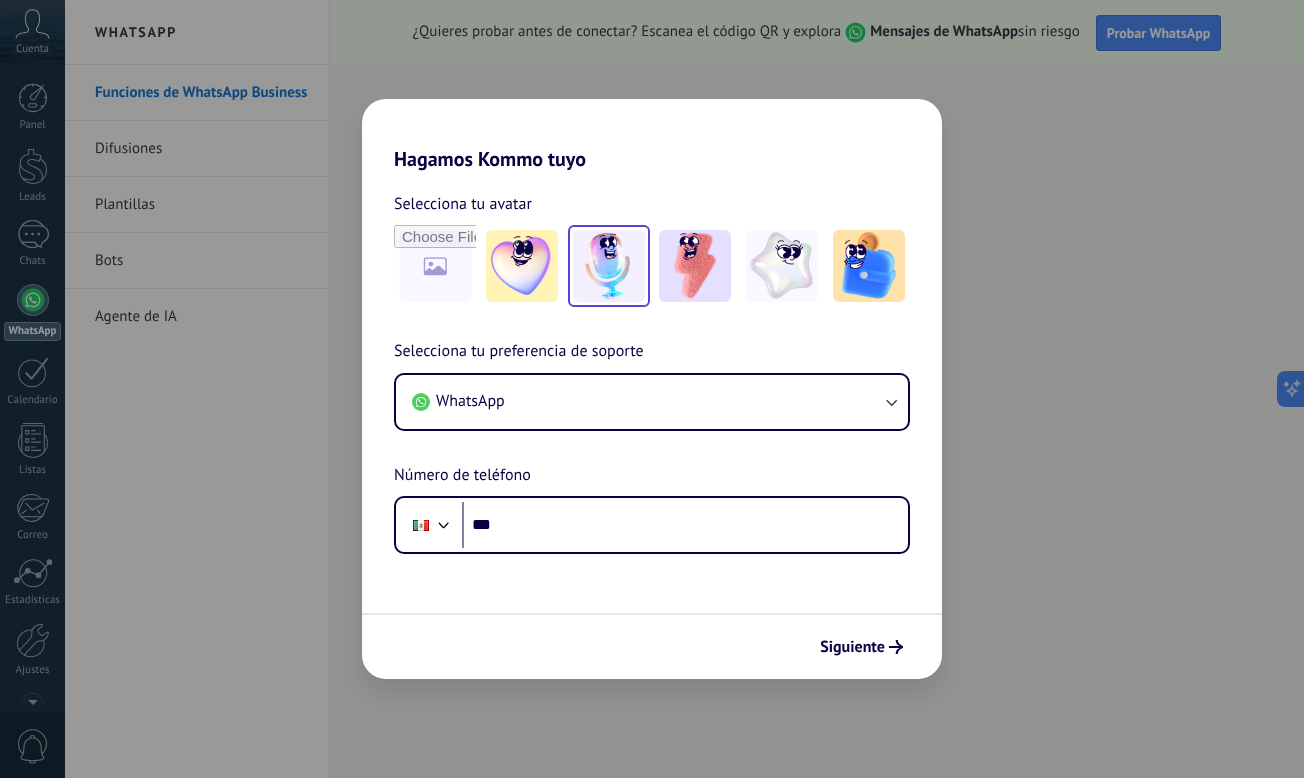 click at bounding box center [609, 266] 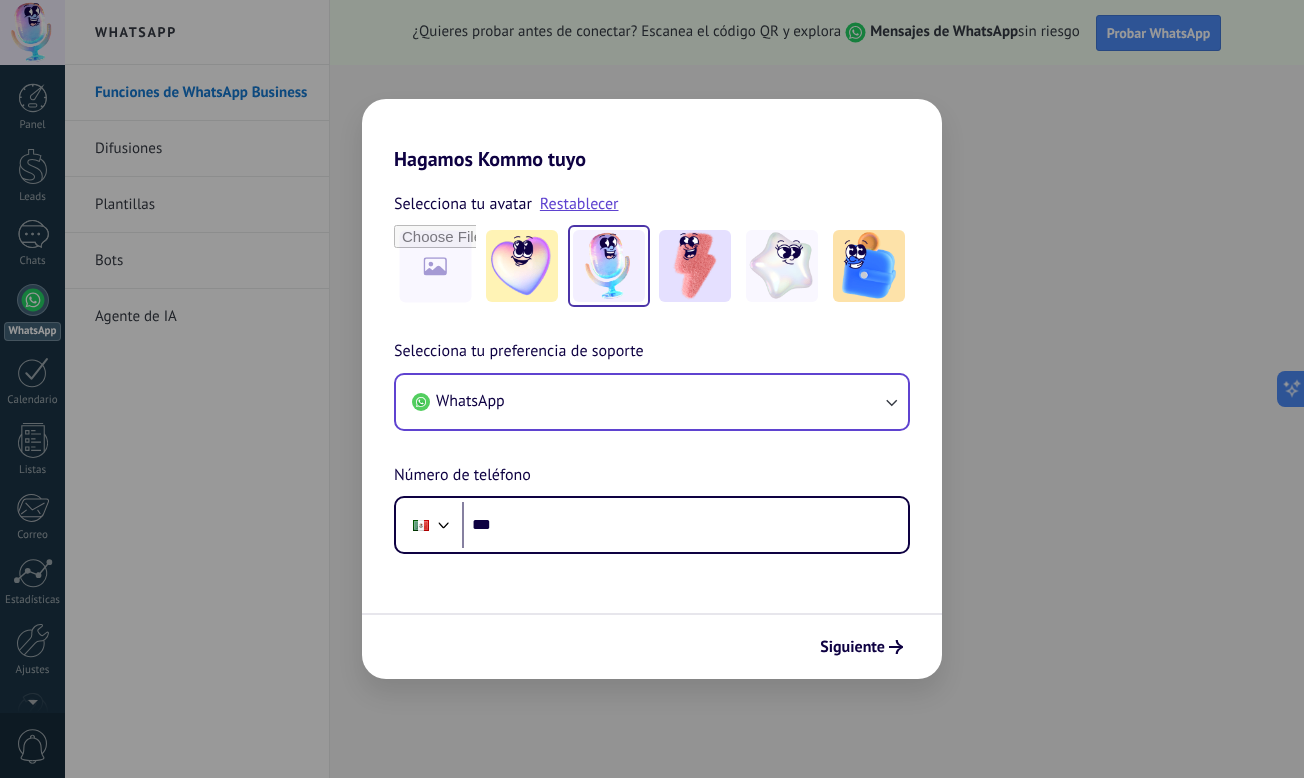 click 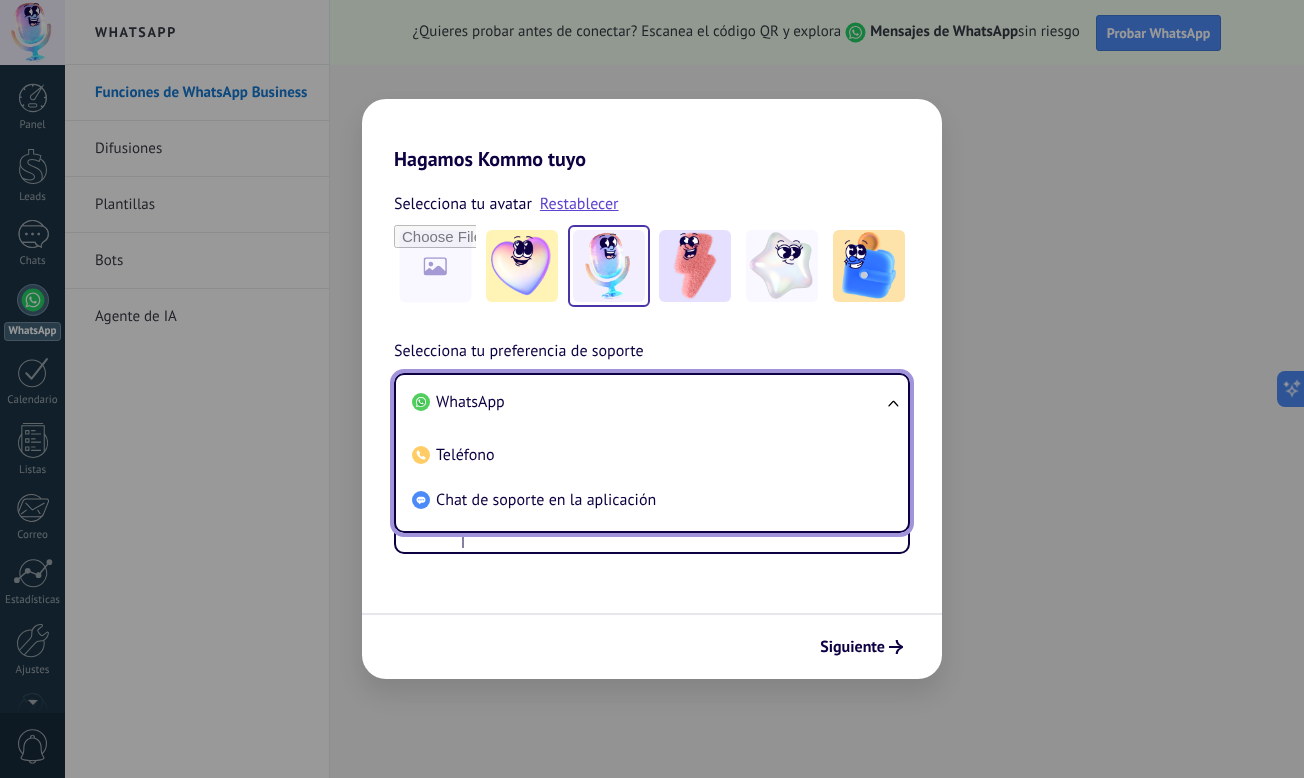 click on "WhatsApp Teléfono Chat de soporte en la aplicación" at bounding box center [652, 453] 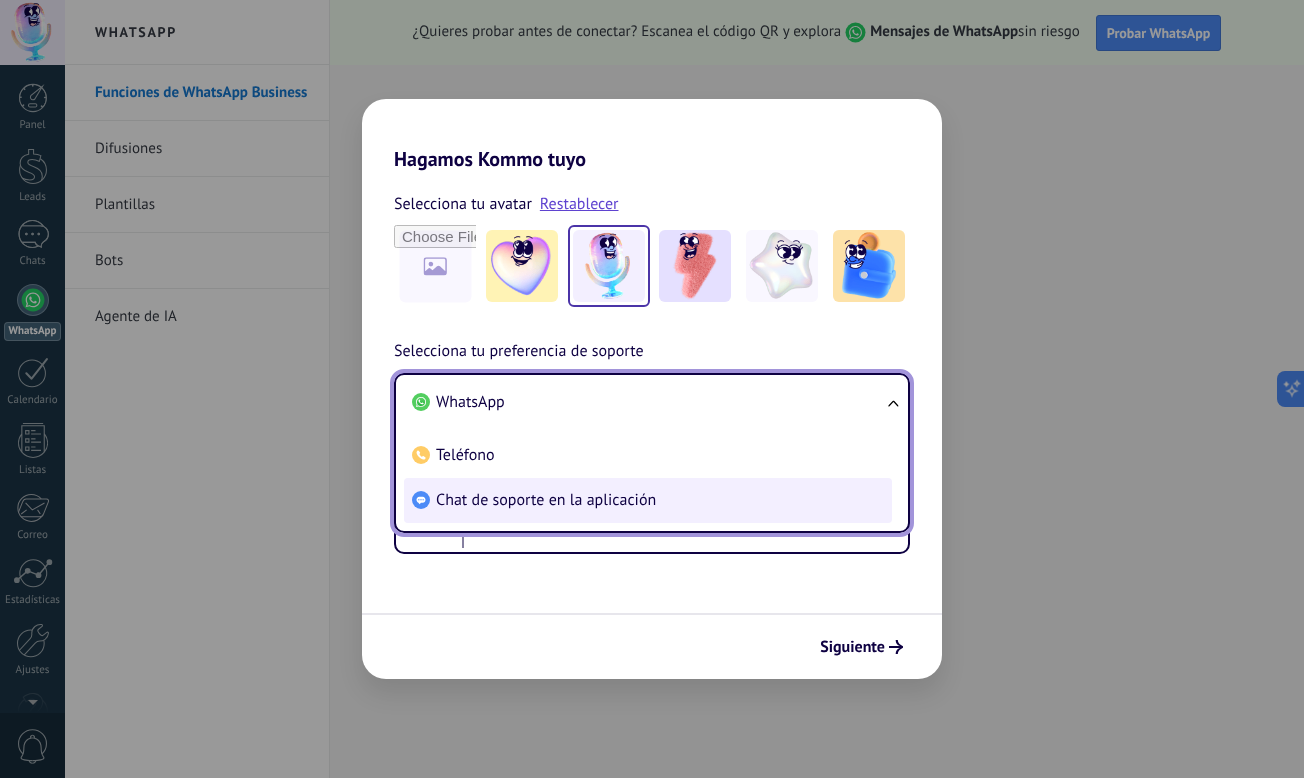 click on "Chat de soporte en la aplicación" at bounding box center (546, 500) 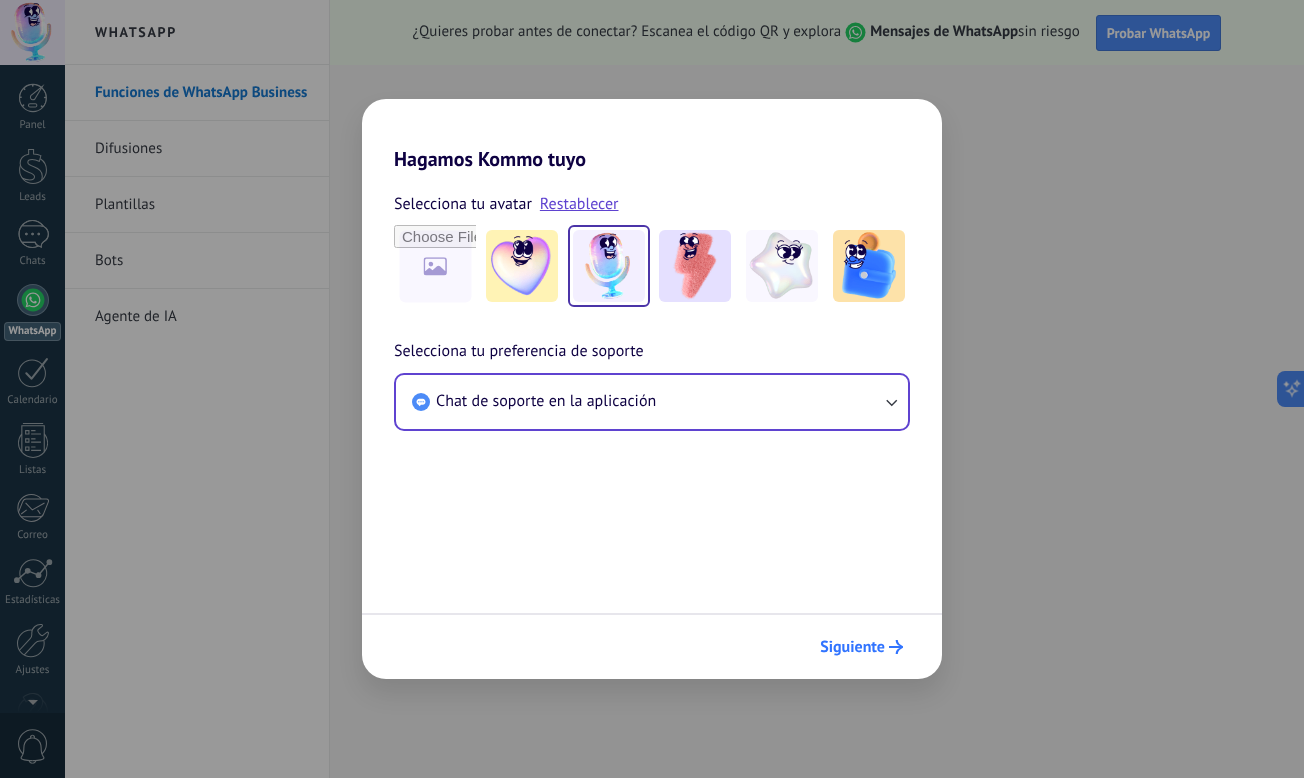 click on "Siguiente" at bounding box center (852, 647) 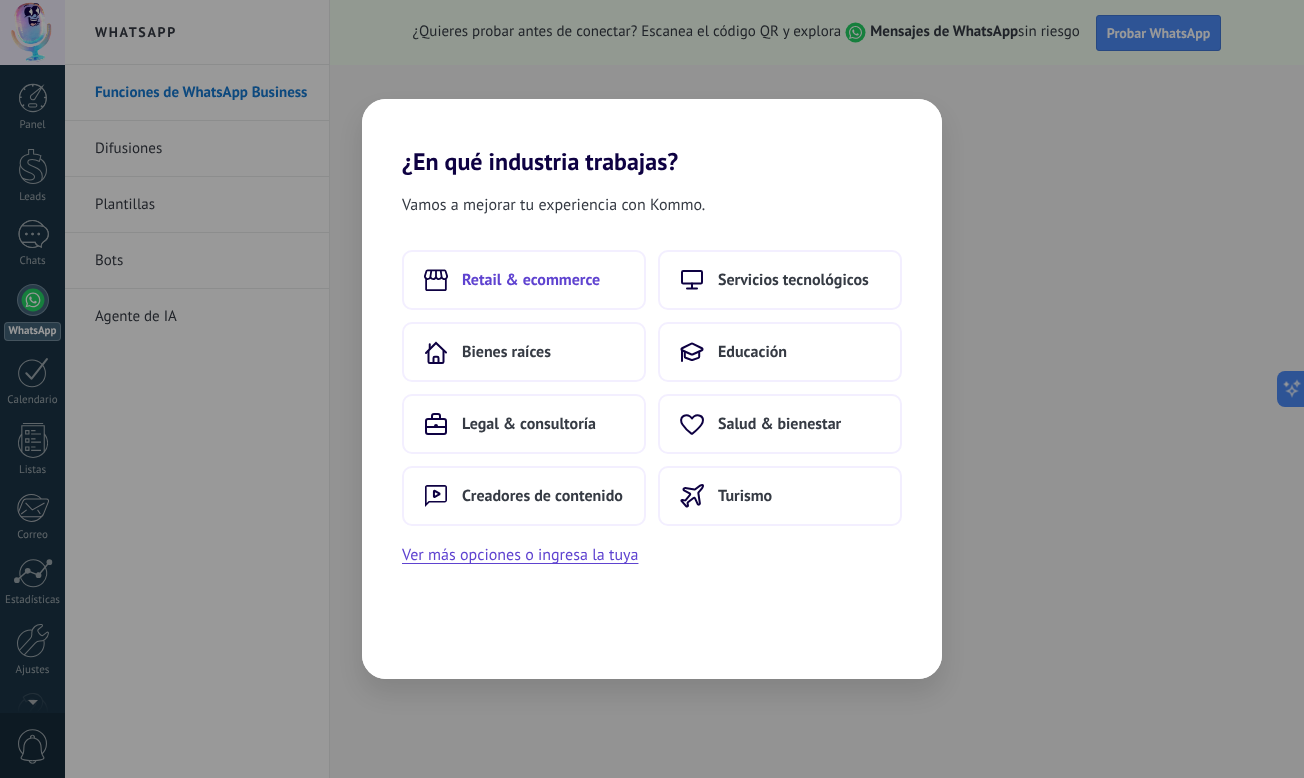 click on "Retail & ecommerce" at bounding box center [524, 280] 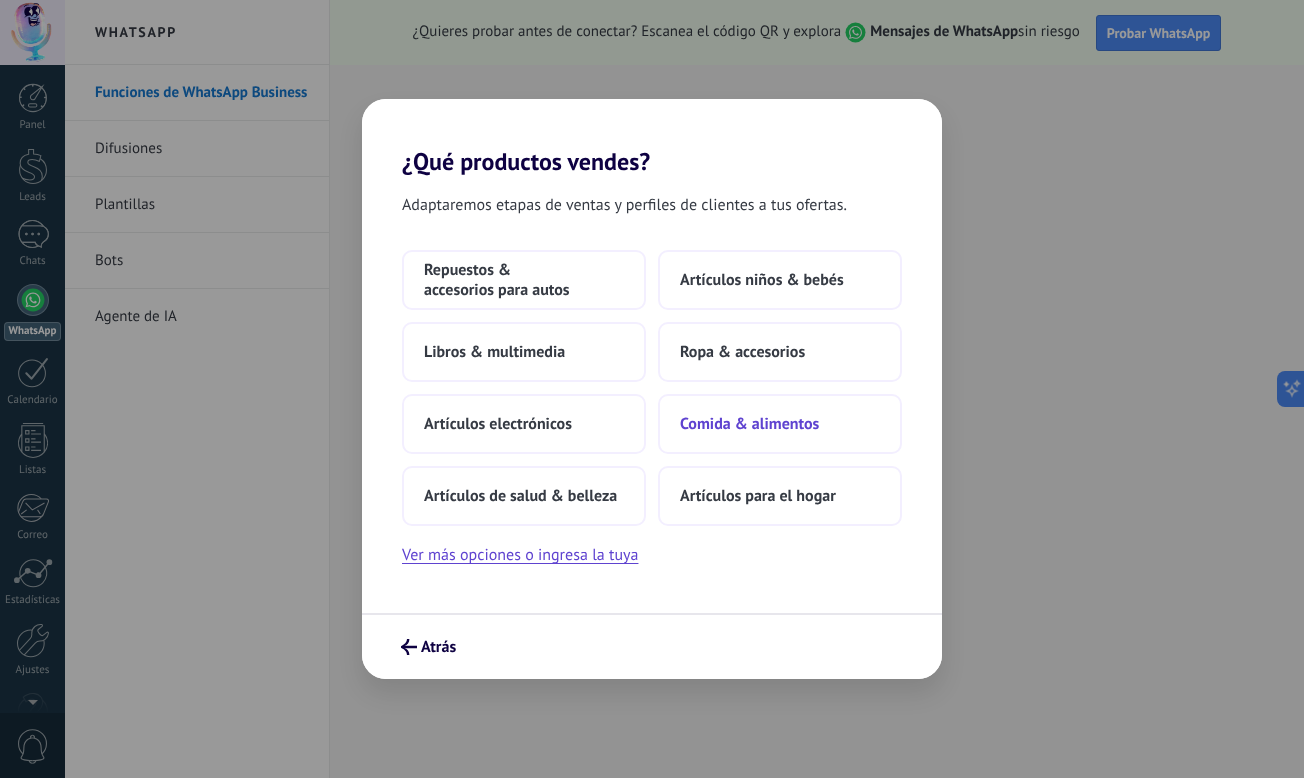 click on "Comida & alimentos" at bounding box center (749, 424) 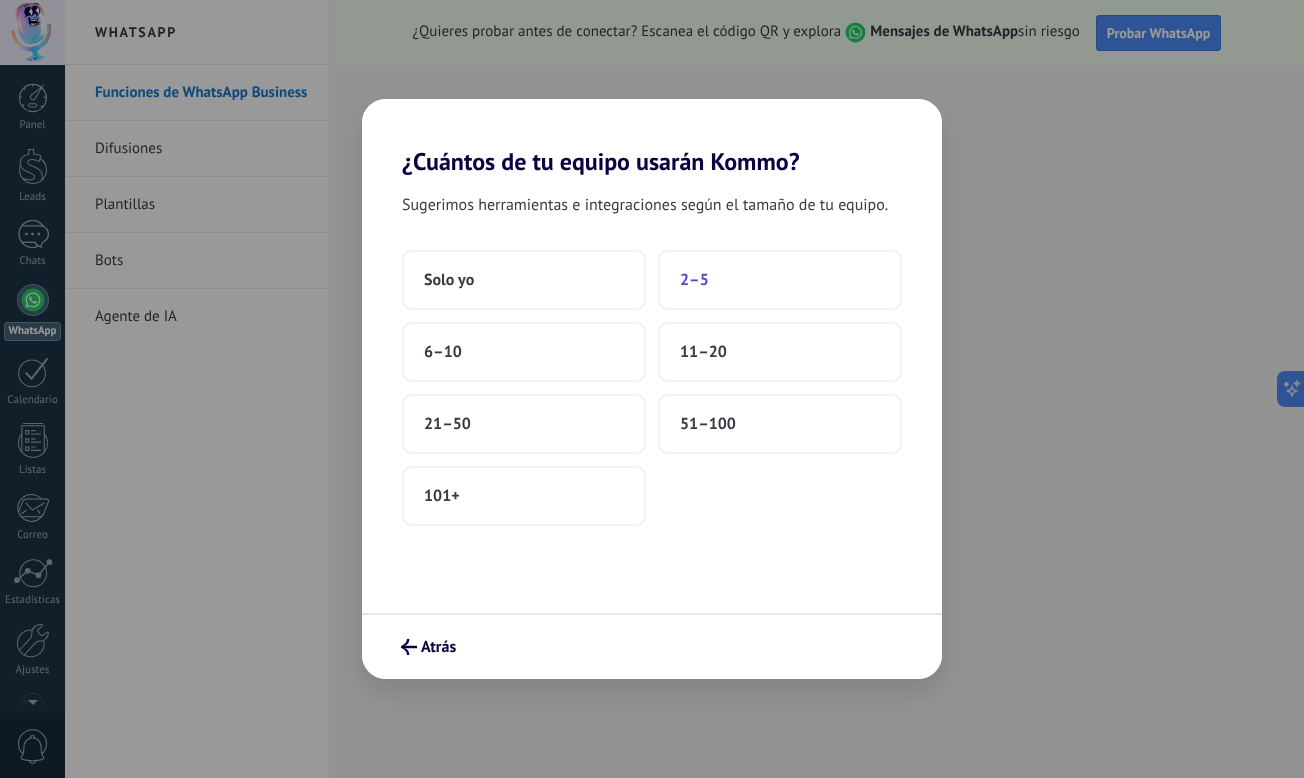 click on "2–5" at bounding box center (780, 280) 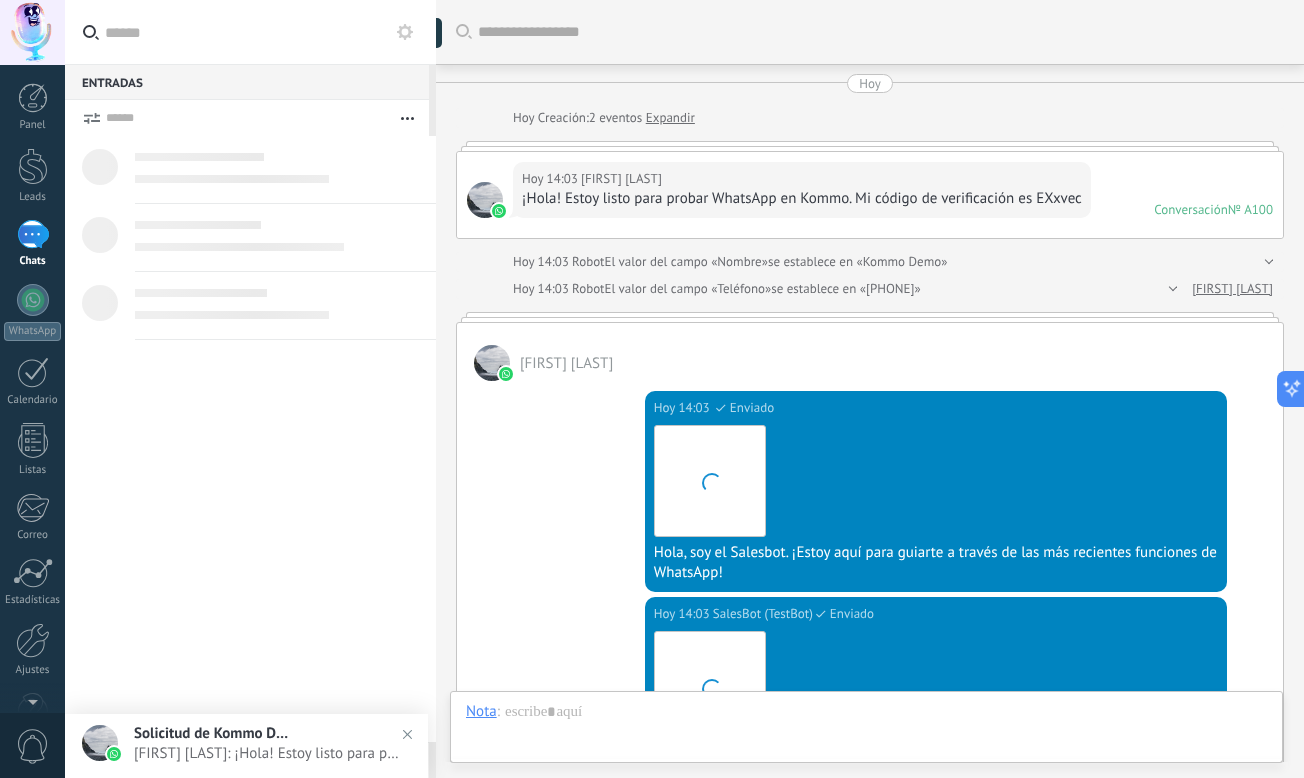 scroll, scrollTop: 647, scrollLeft: 0, axis: vertical 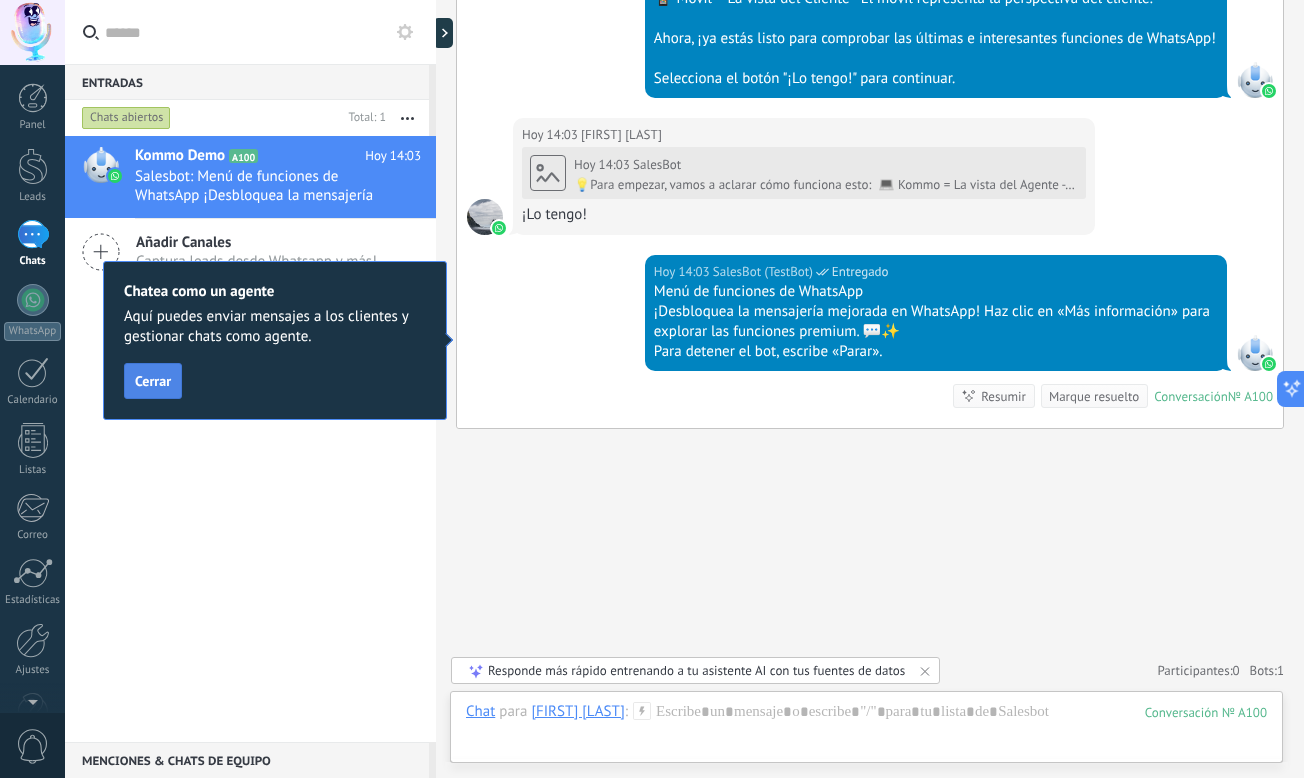 click on "Cerrar" at bounding box center [153, 381] 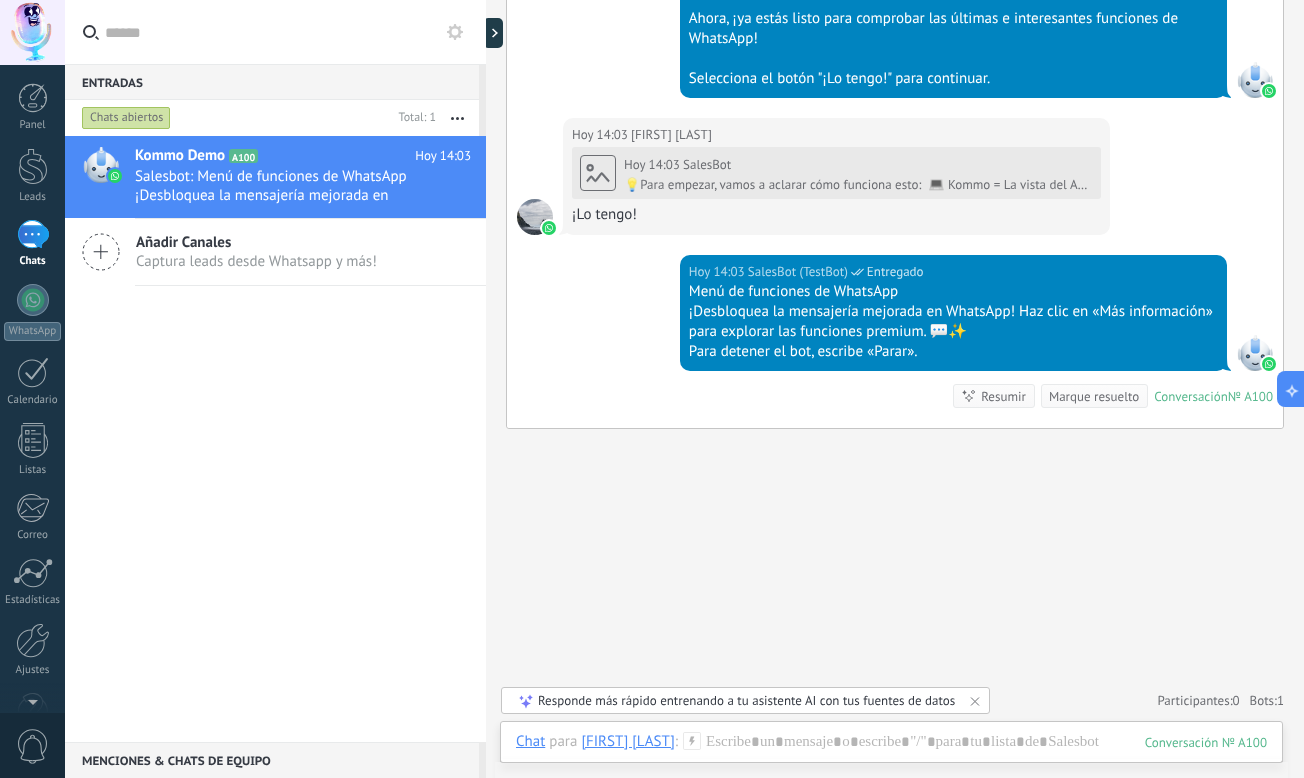 type on "**********" 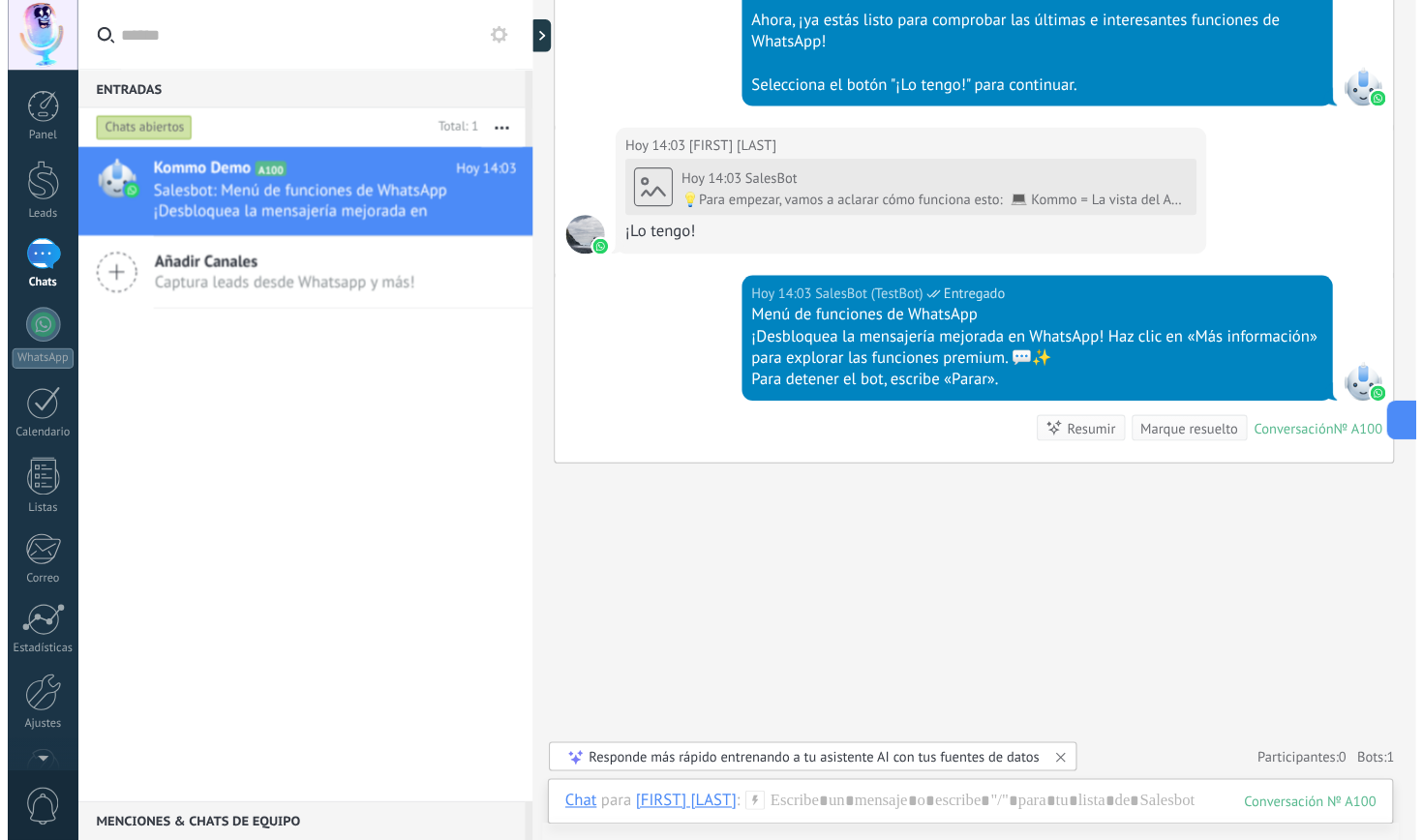 scroll, scrollTop: 706, scrollLeft: 0, axis: vertical 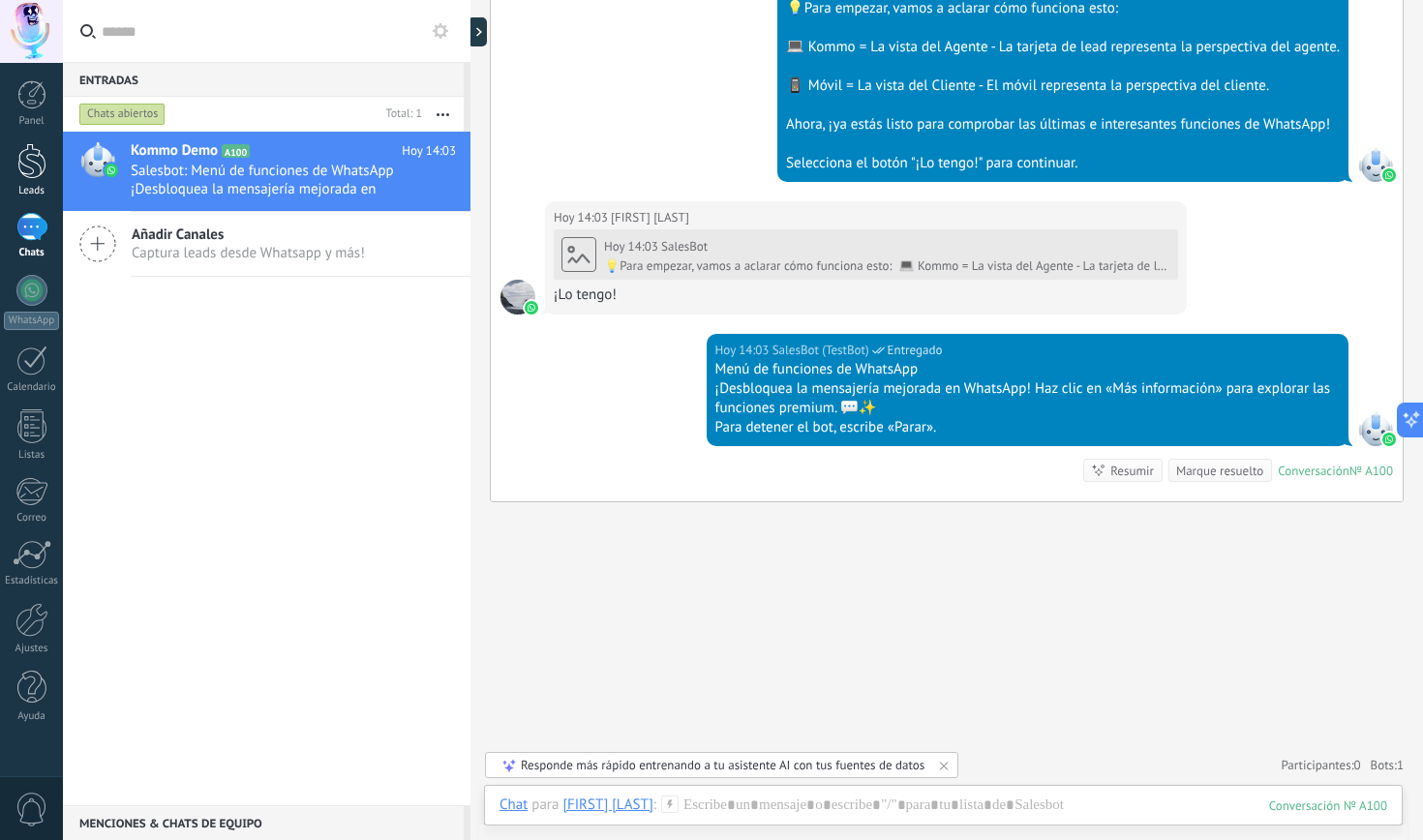 click on "Leads" at bounding box center (31, 170) 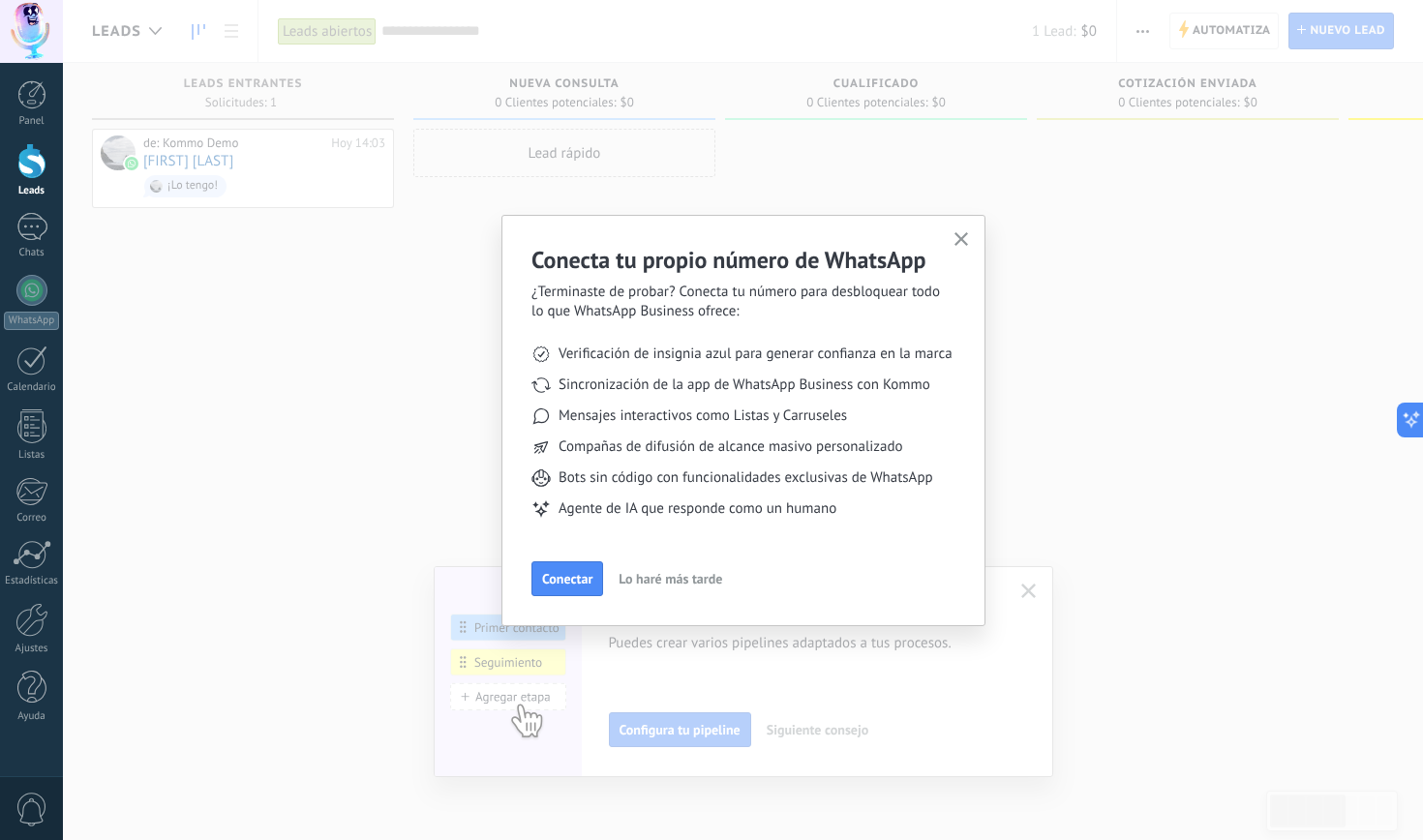 click on "Lo haré más tarde" at bounding box center (670, 579) 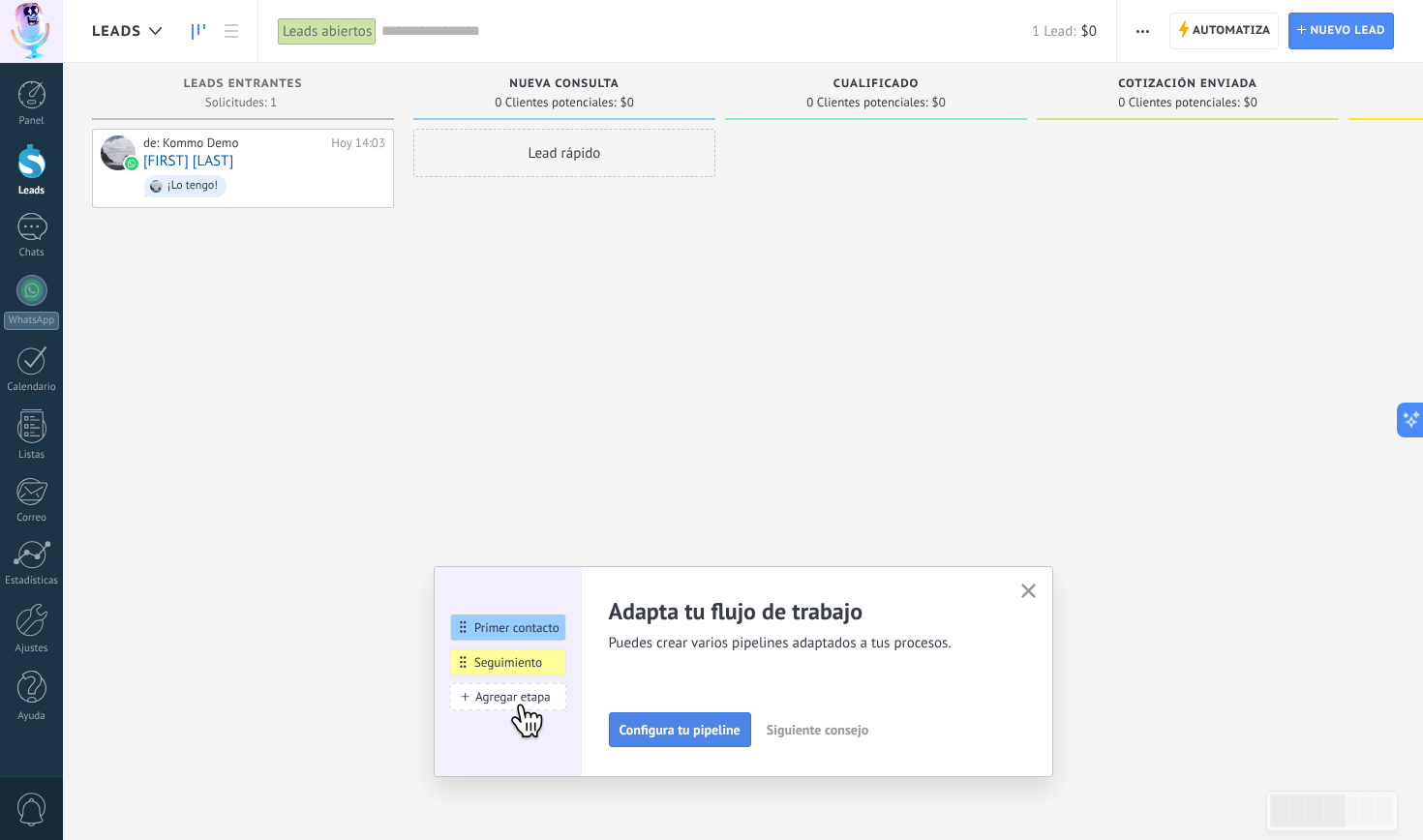 click on "Adapta tu flujo de trabajo Puedes crear varios pipelines adaptados a tus procesos. Configura tu pipeline Siguiente consejo Gana más leads en pocos clicks Puedes conversar con tus leads tanto en la bandeja de entrada y en tu pipeline Conecta más fuentes Siguiente consejo ¿Necesitas ayuda de expertos? Nuestros socios oficiales pueden hacer todo, desde la consultoría hasta el desarrollo y más allá. Contratar a un socio de Kommo Siguiente consejo" at bounding box center (743, 672) 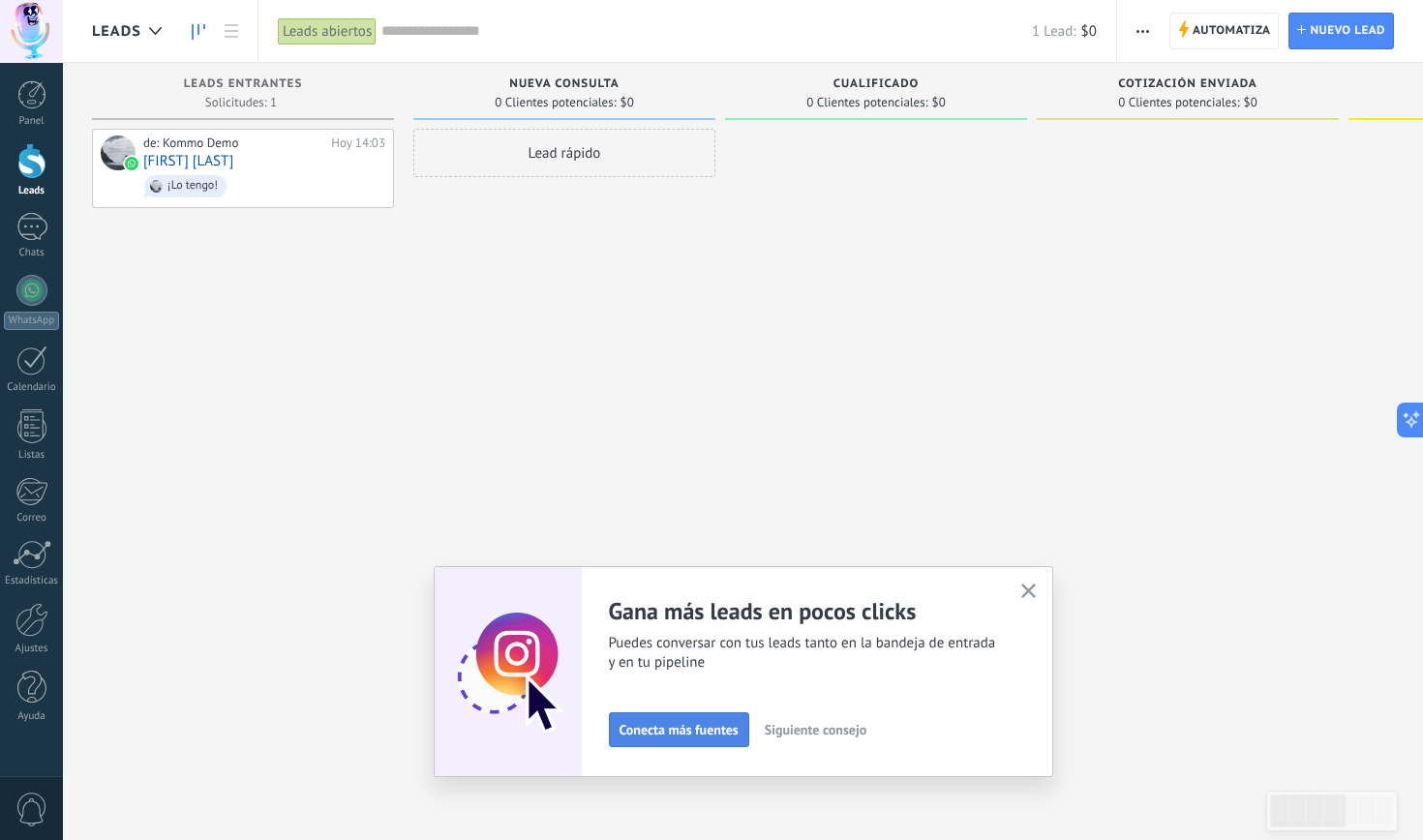 click on "Conecta más fuentes" at bounding box center (679, 730) 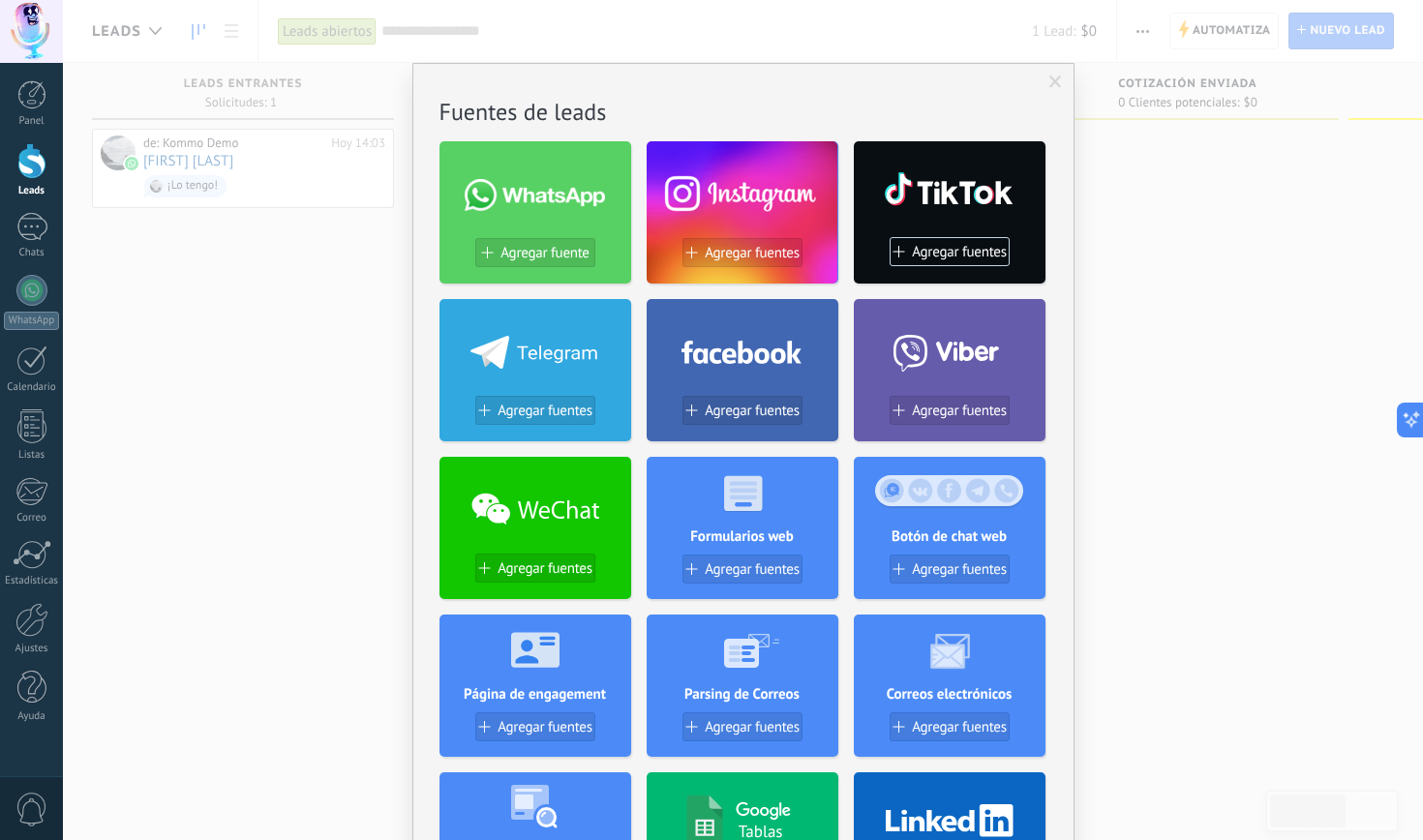 scroll, scrollTop: 0, scrollLeft: 0, axis: both 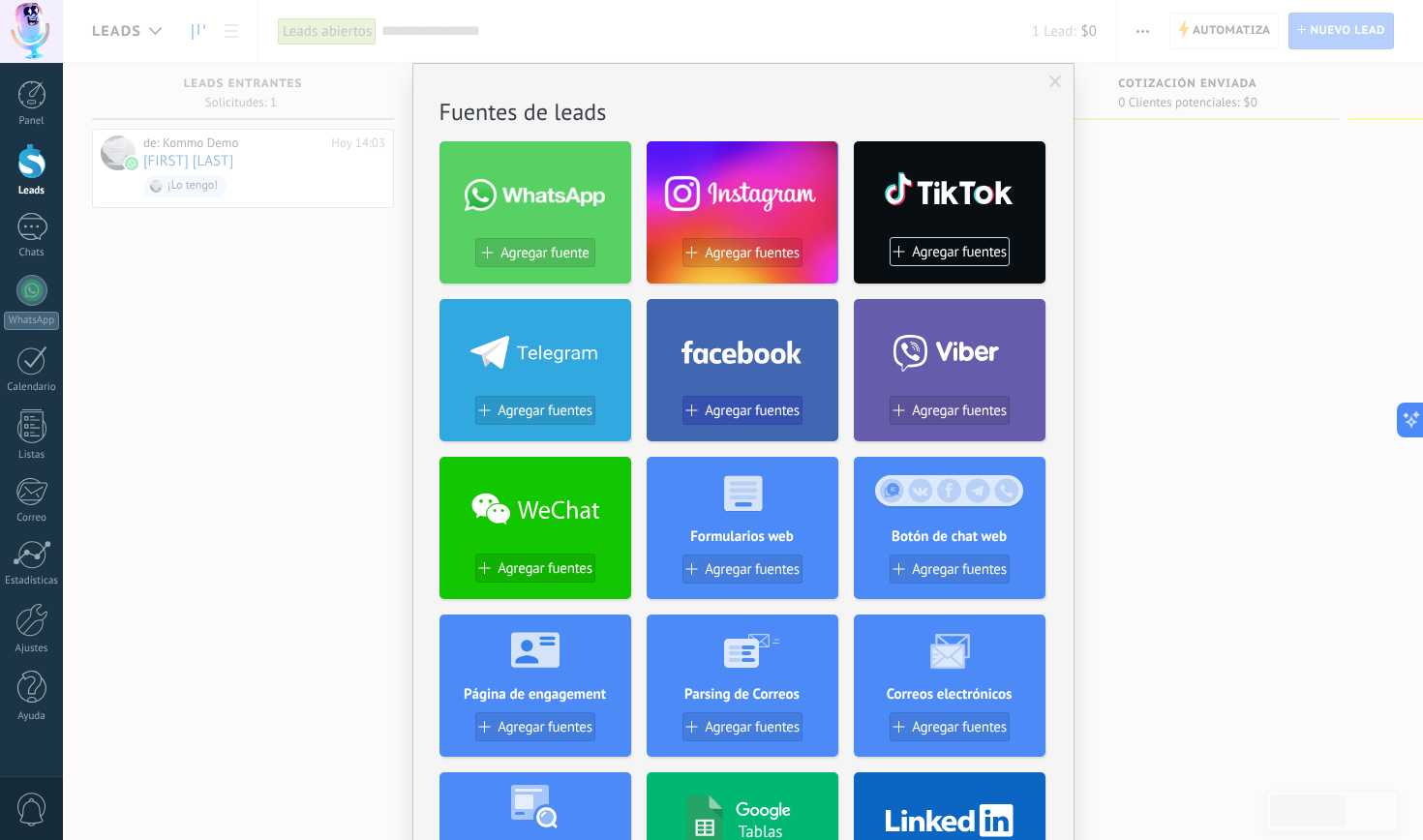 click on "Agregar fuentes" at bounding box center [752, 410] 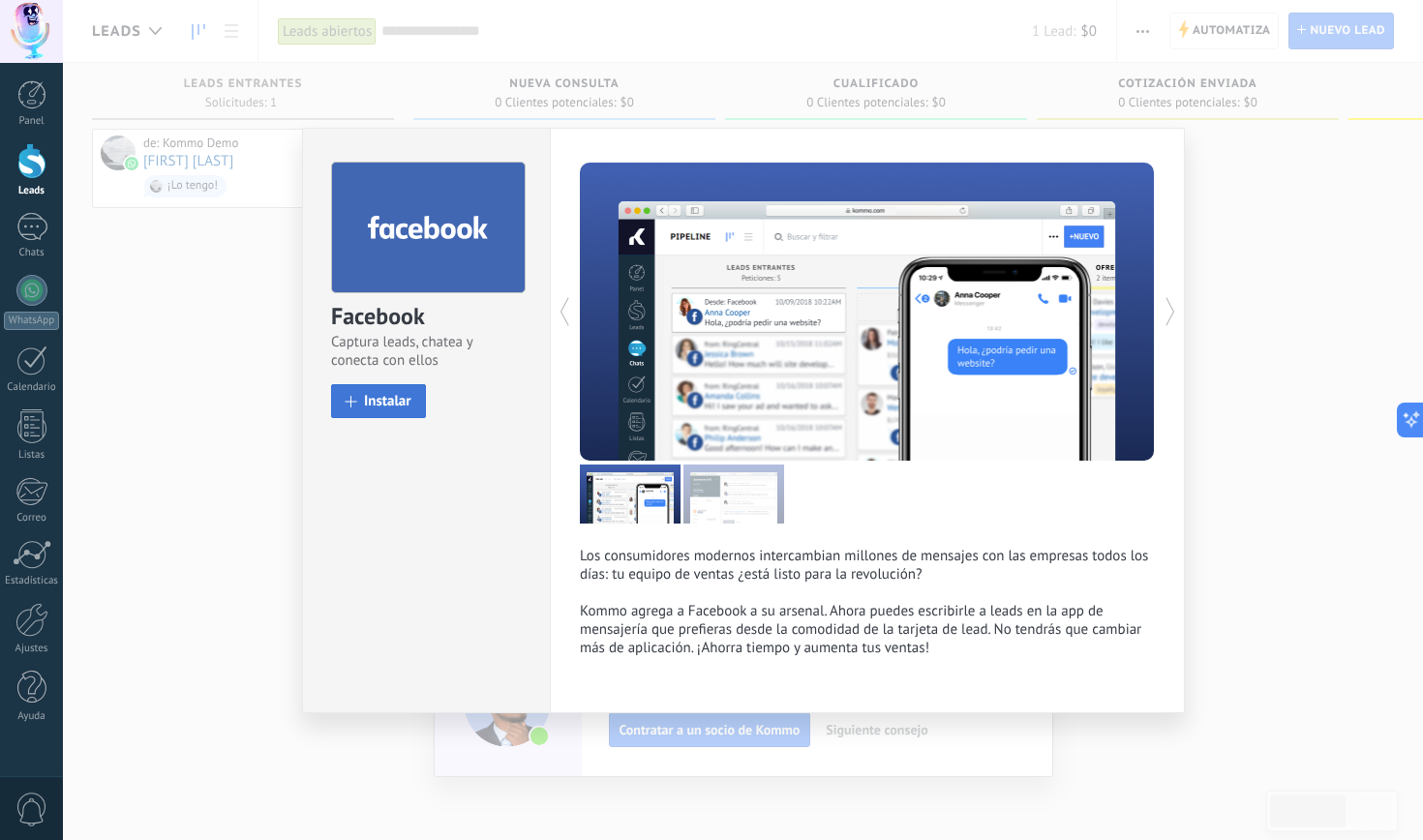 click on "Instalar" at bounding box center (387, 401) 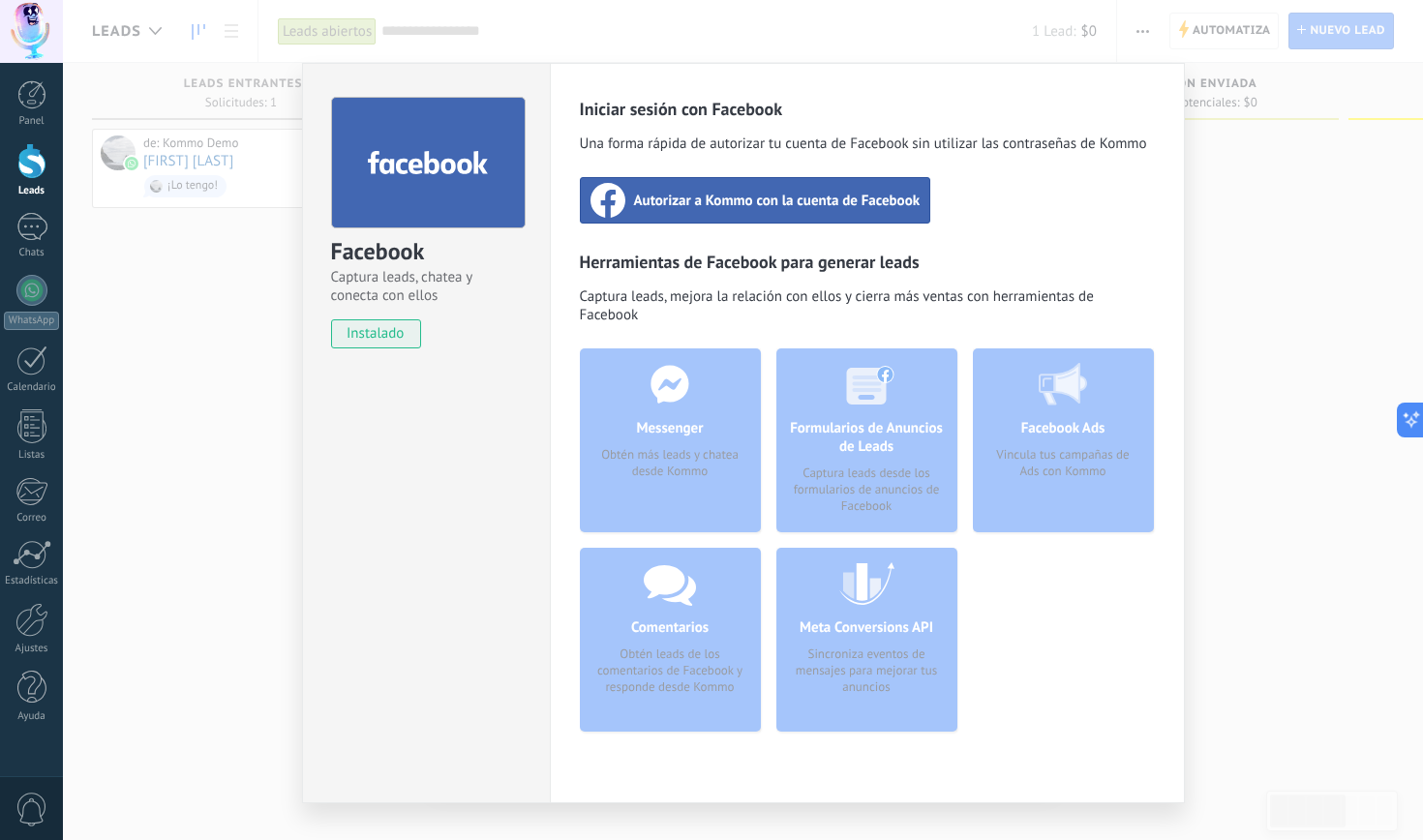 click on "Facebook Captura leads, chatea y conecta con ellos instalado Desinstalar Iniciar sesión con Facebook Una forma rápida de autorizar tu cuenta de Facebook sin utilizar las contraseñas de Kommo Autorizar a Kommo con la cuenta de Facebook Herramientas de Facebook para generar leads Captura leads, mejora la relación con ellos y cierra más ventas con herramientas de Facebook Messenger Obtén más leads y chatea desde Kommo Comentarios Obtén leads de los comentarios de Facebook y responde desde Kommo Formularios de Anuncios de Leads Captura leads desde los formularios de anuncios de Facebook Meta Conversions API Sincroniza eventos de mensajes para mejorar tus anuncios Facebook Ads Vincula tus campañas de Ads con Kommo más" at bounding box center (742, 420) 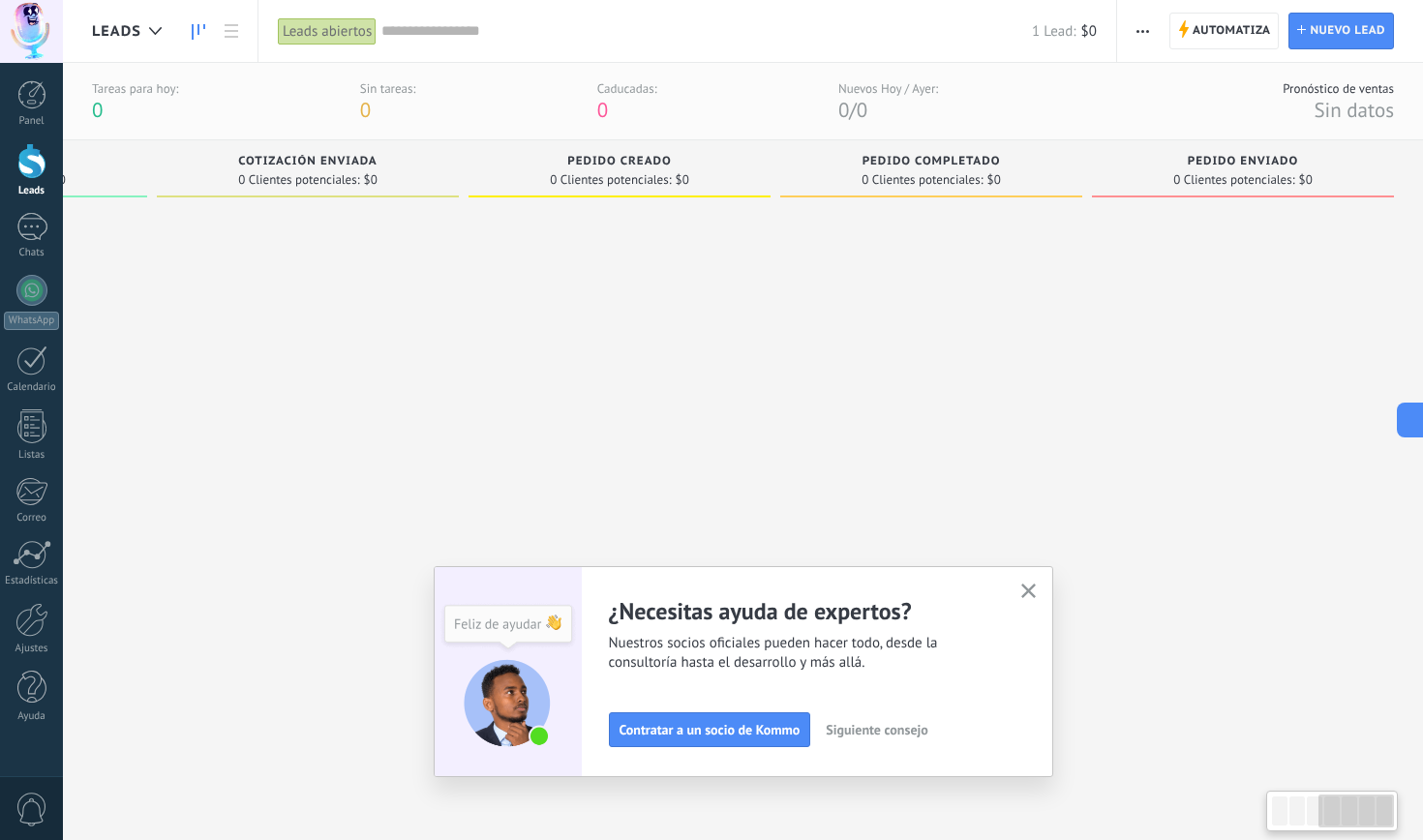 scroll, scrollTop: 0, scrollLeft: 881, axis: horizontal 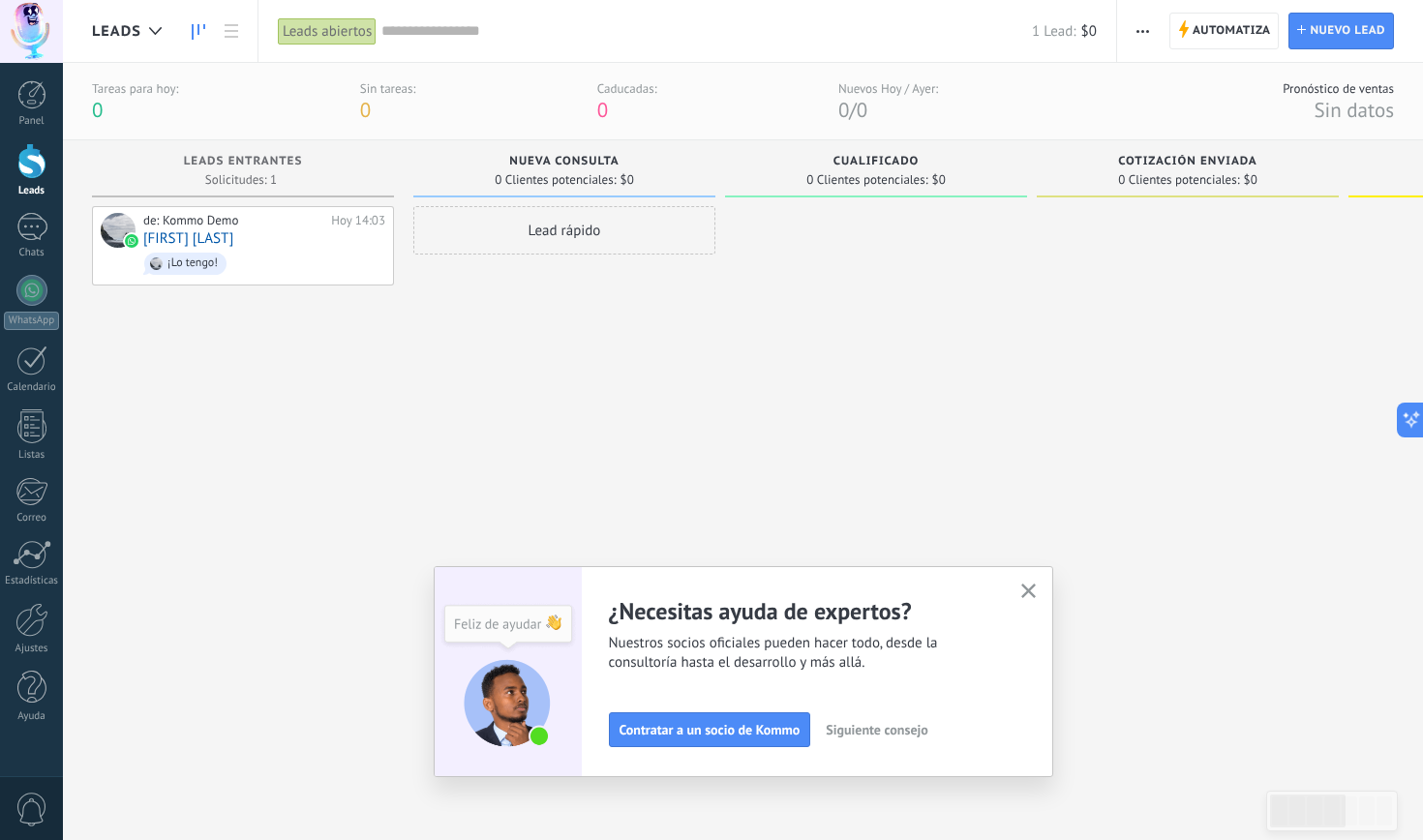 click on "Lead rápido" at bounding box center (564, 230) 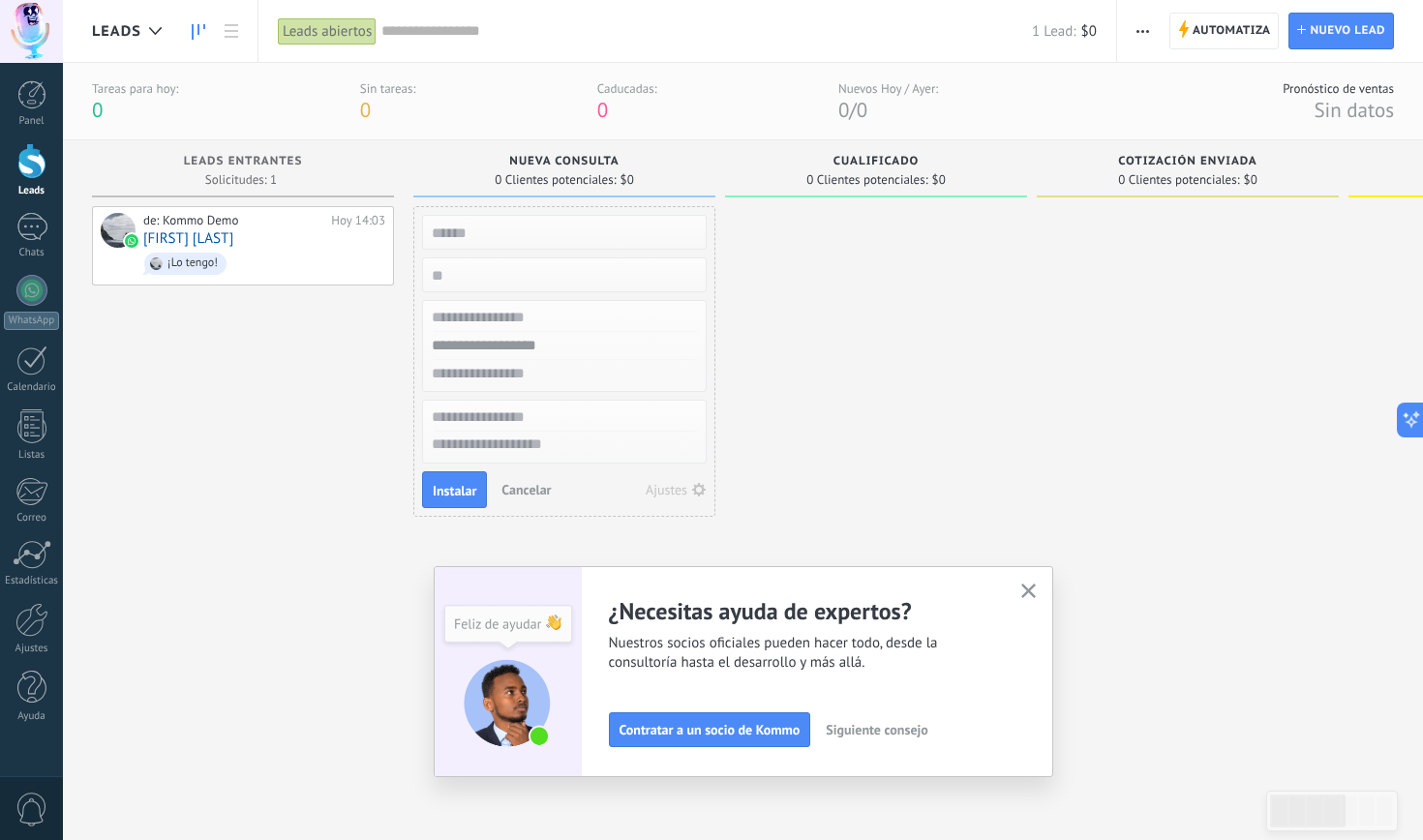 scroll, scrollTop: 0, scrollLeft: 0, axis: both 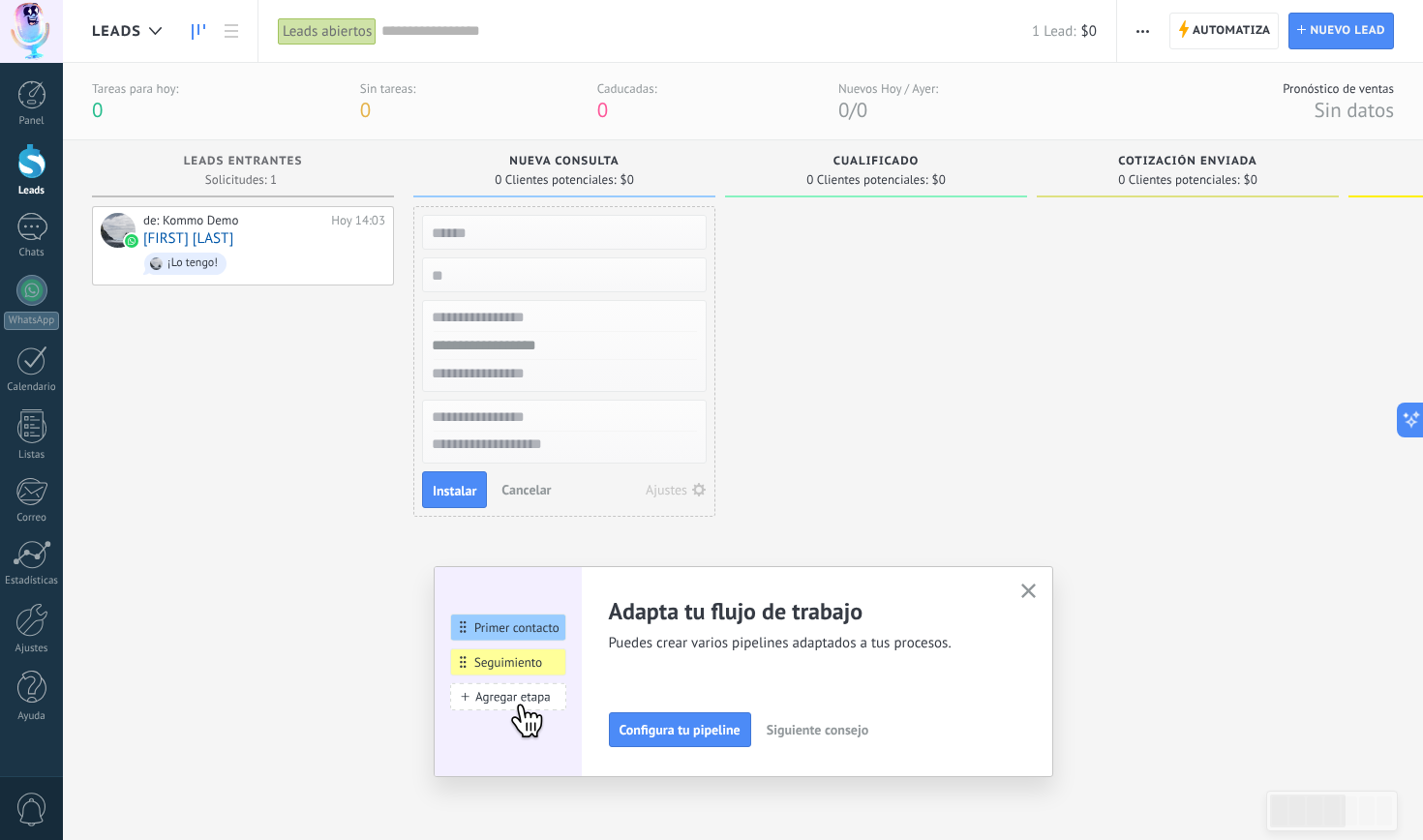 click at bounding box center [876, 499] 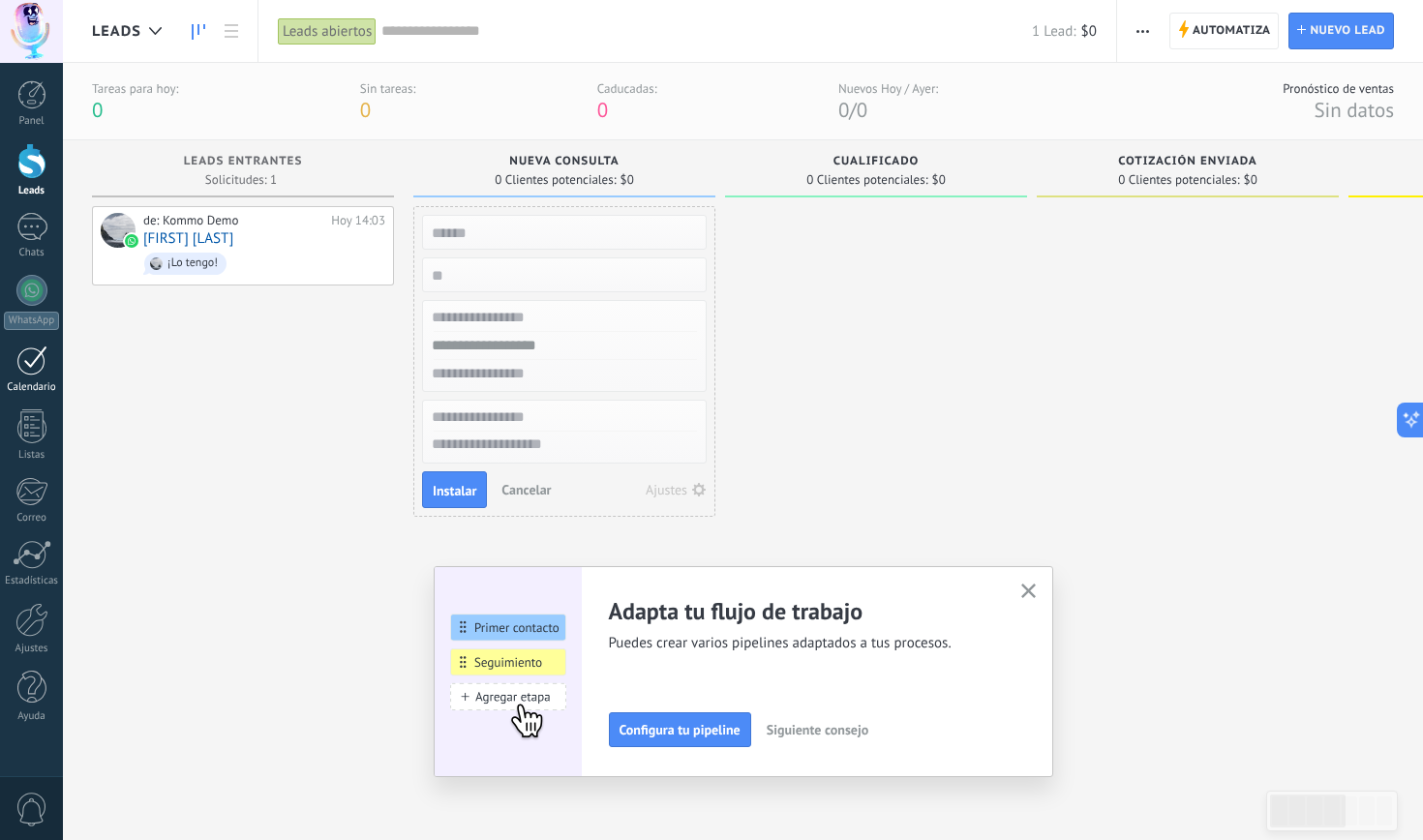 click on "Calendario" at bounding box center (31, 370) 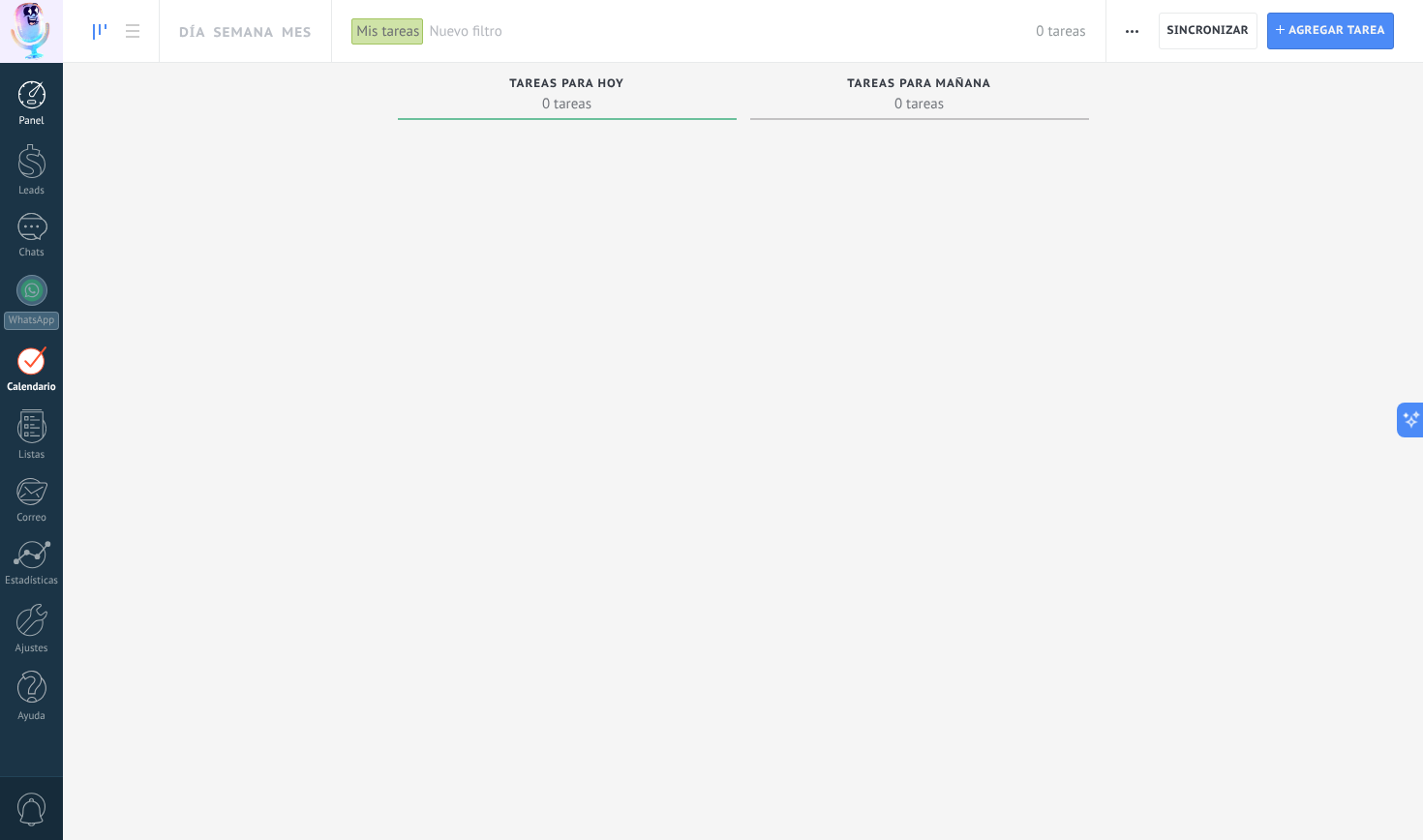click on "Panel" at bounding box center [31, 104] 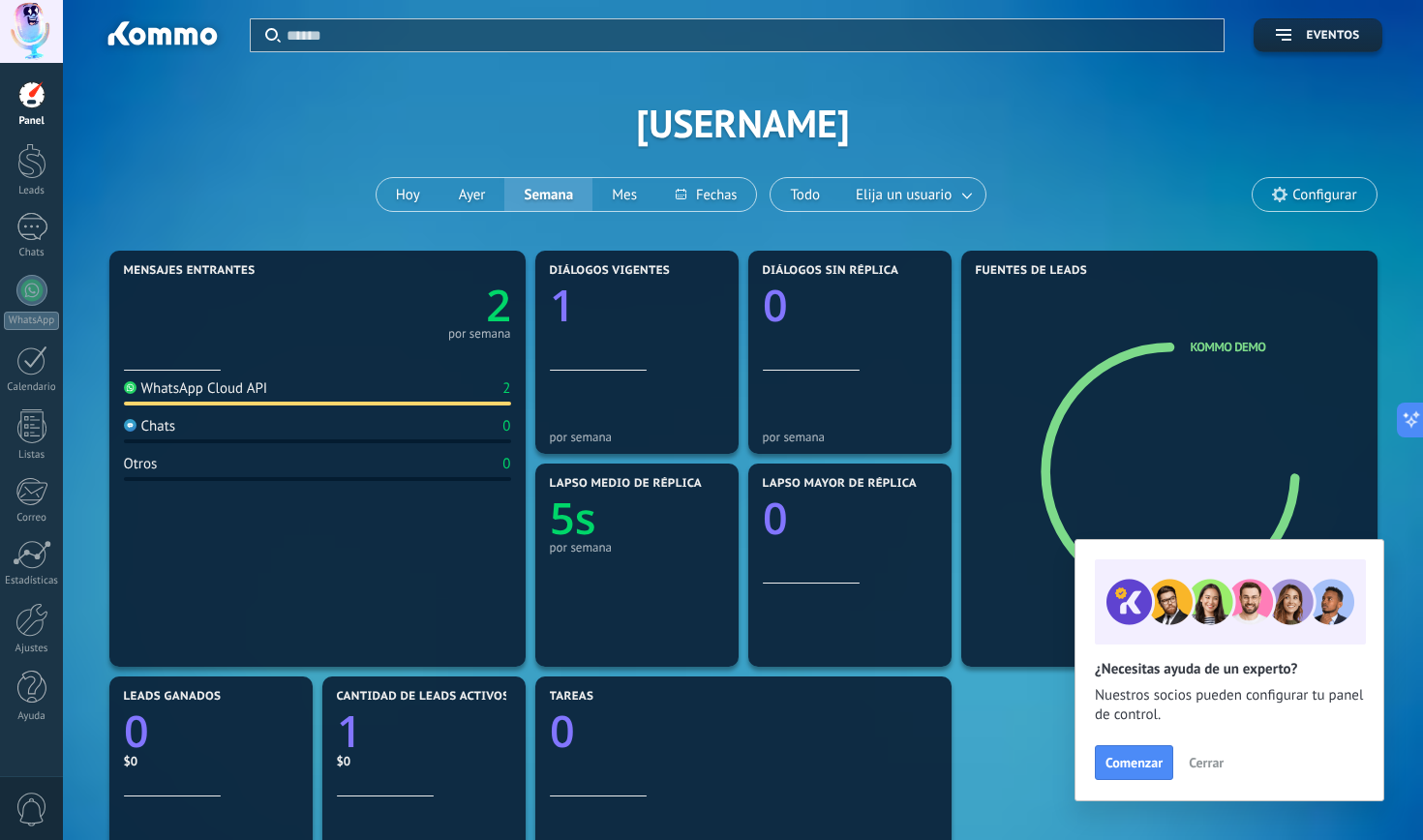 click on "Cerrar" at bounding box center [1206, 763] 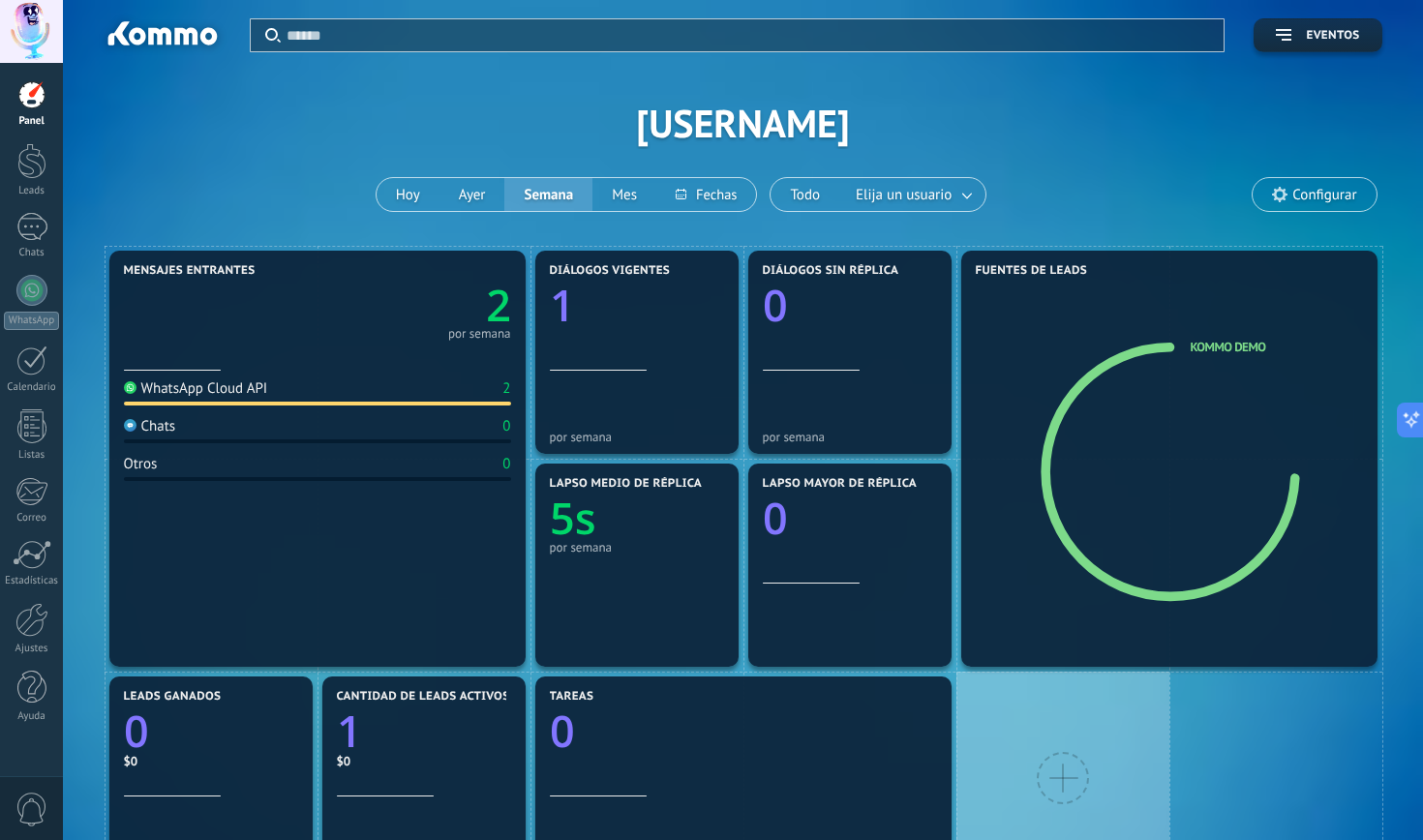 scroll, scrollTop: 0, scrollLeft: 0, axis: both 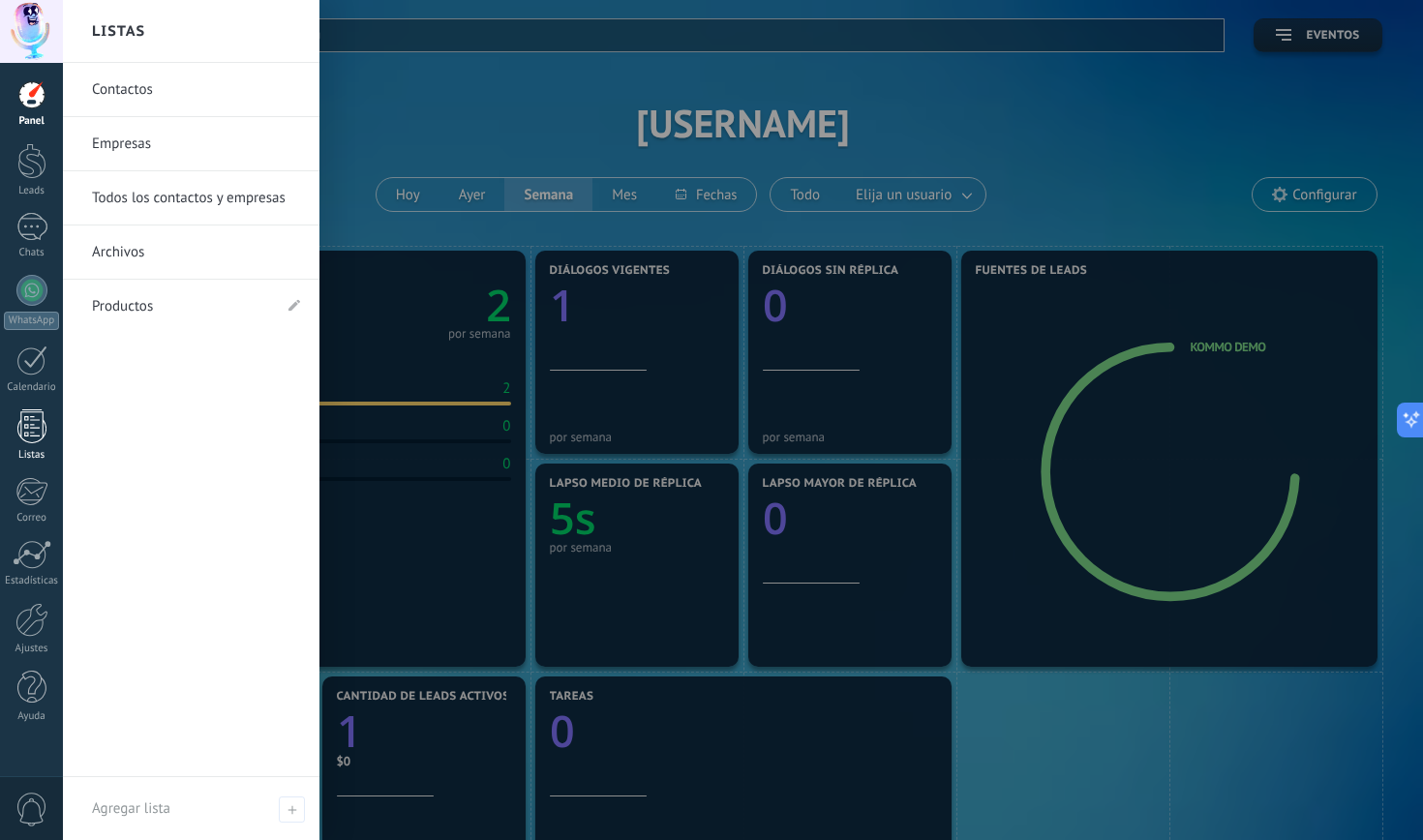 click at bounding box center (32, 426) 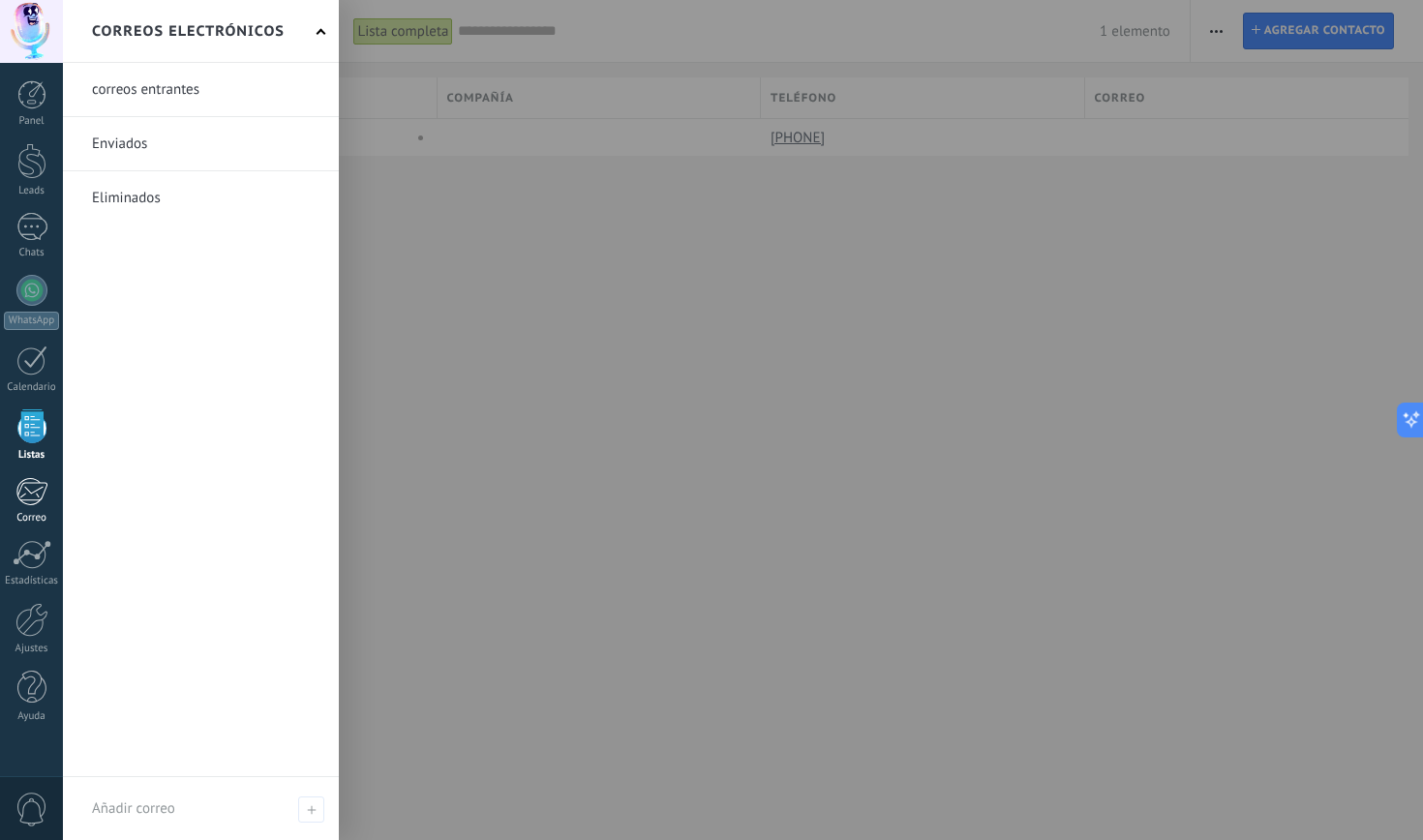 click on "Correo" at bounding box center [31, 500] 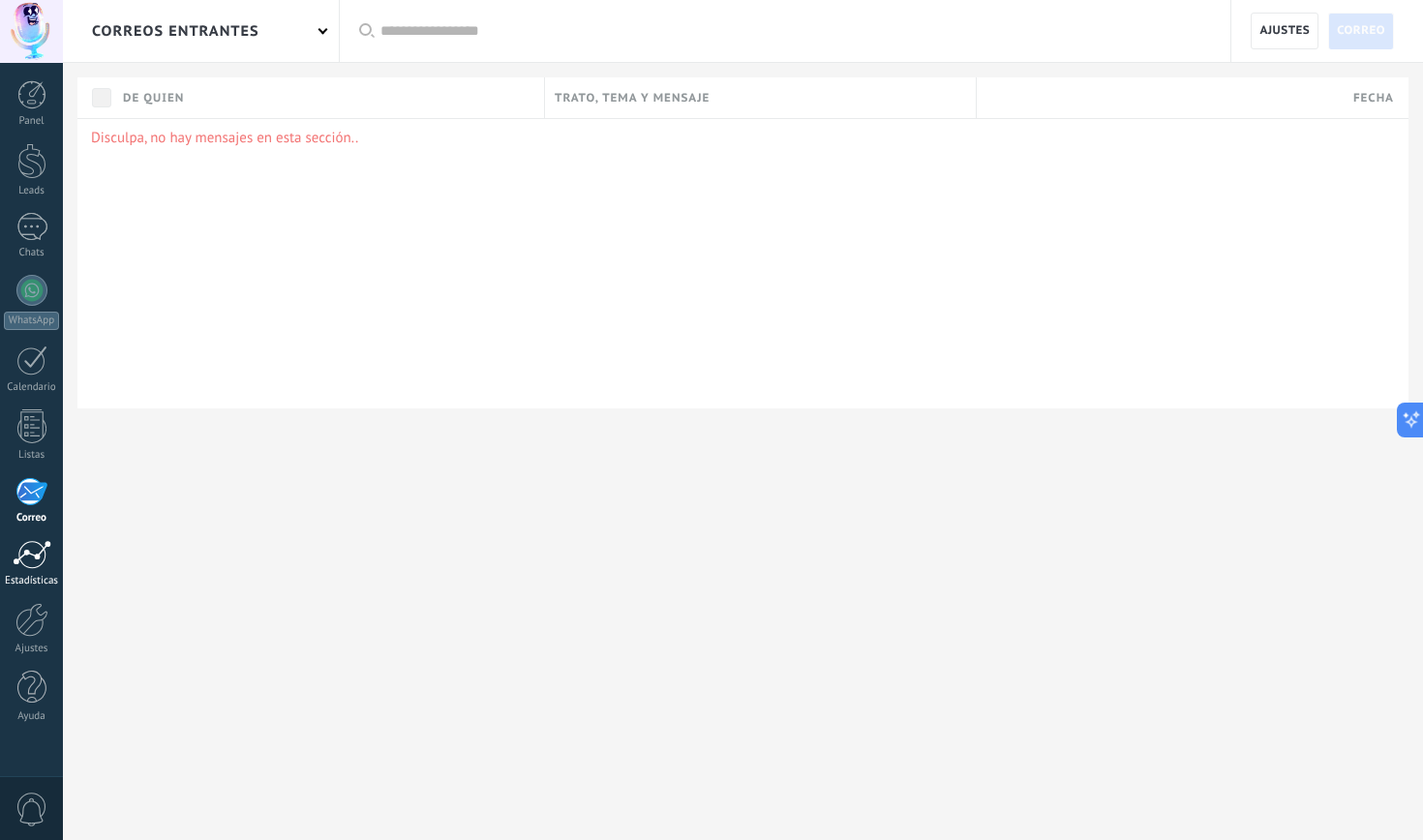 click at bounding box center (32, 555) 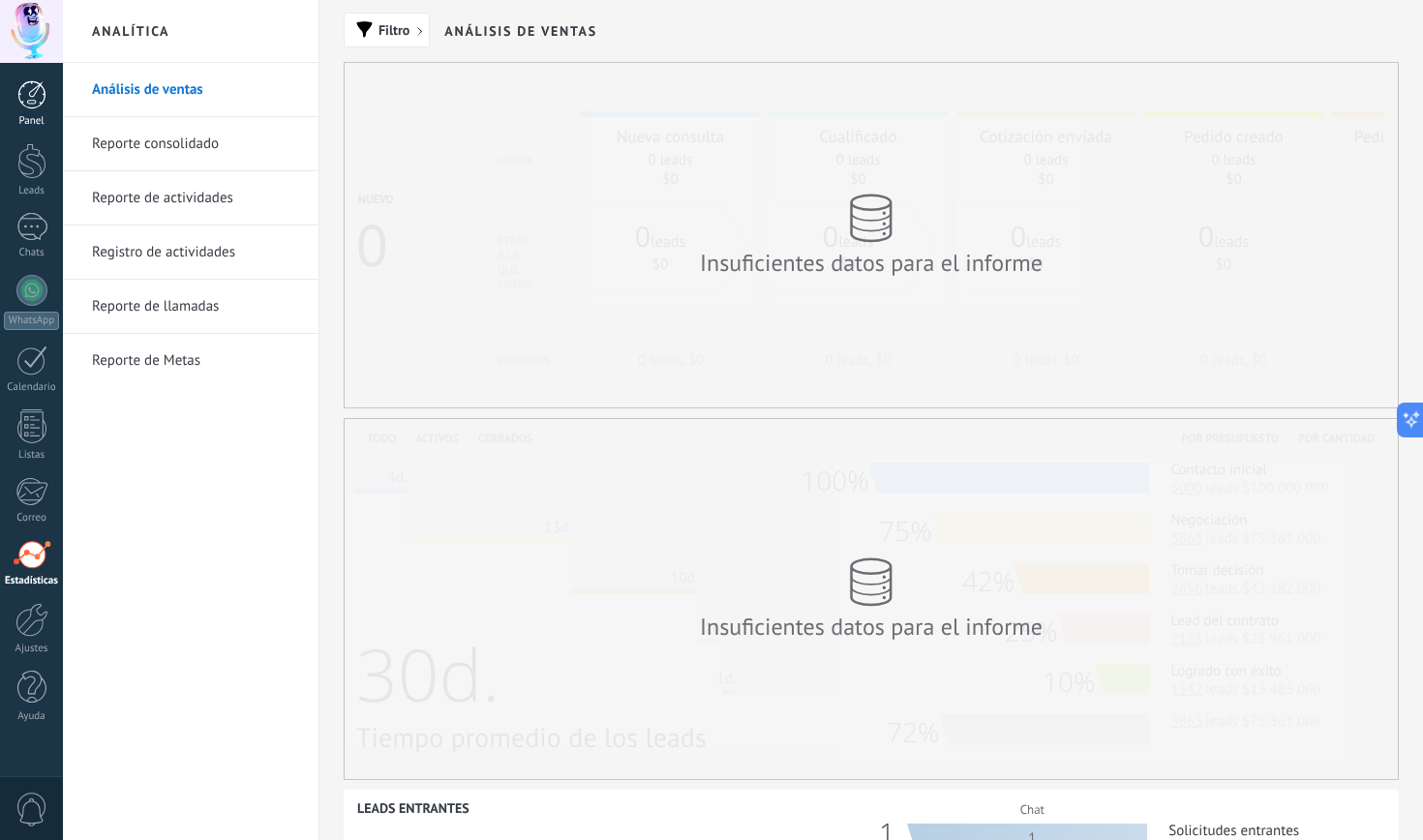 click at bounding box center (32, 95) 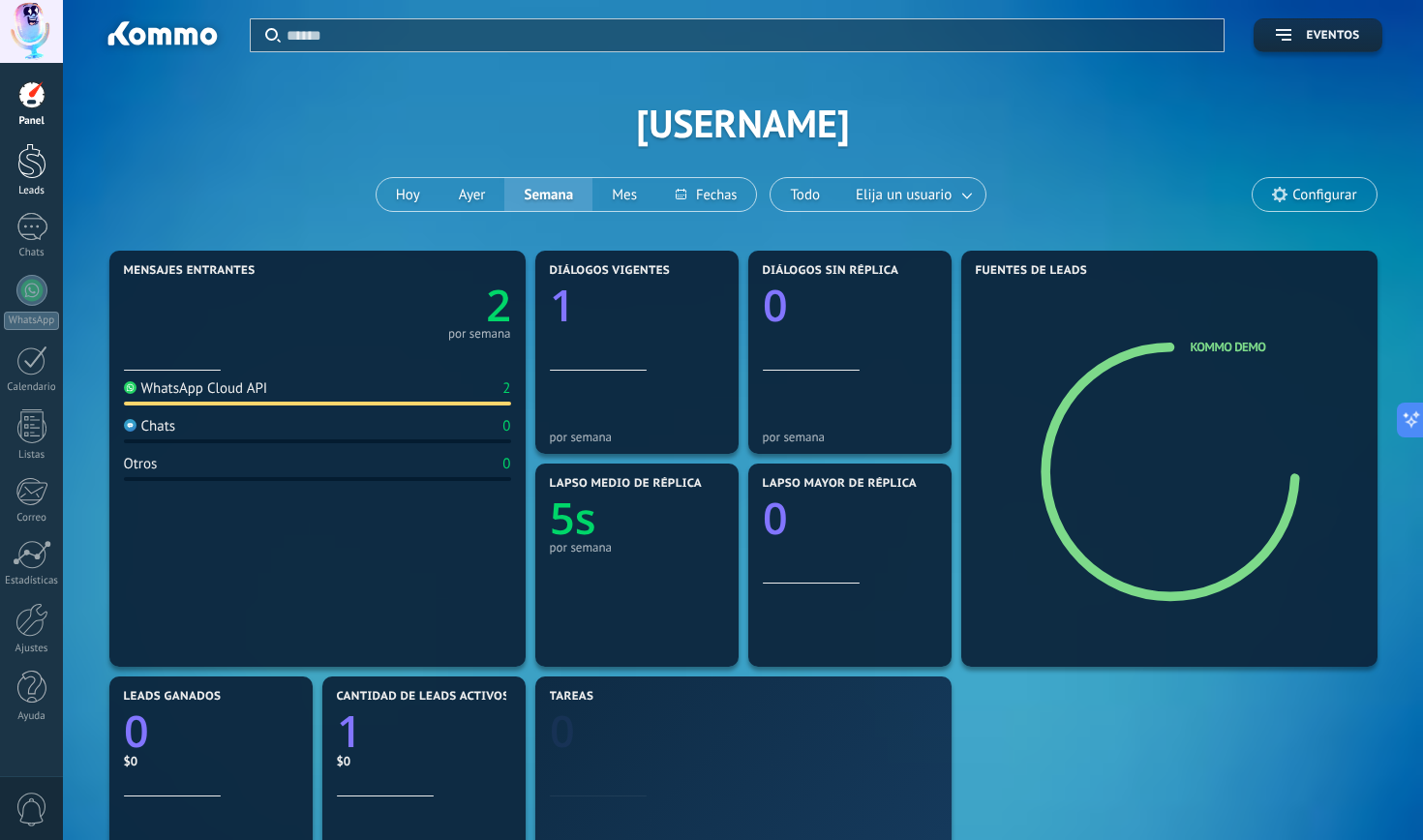 click at bounding box center [32, 161] 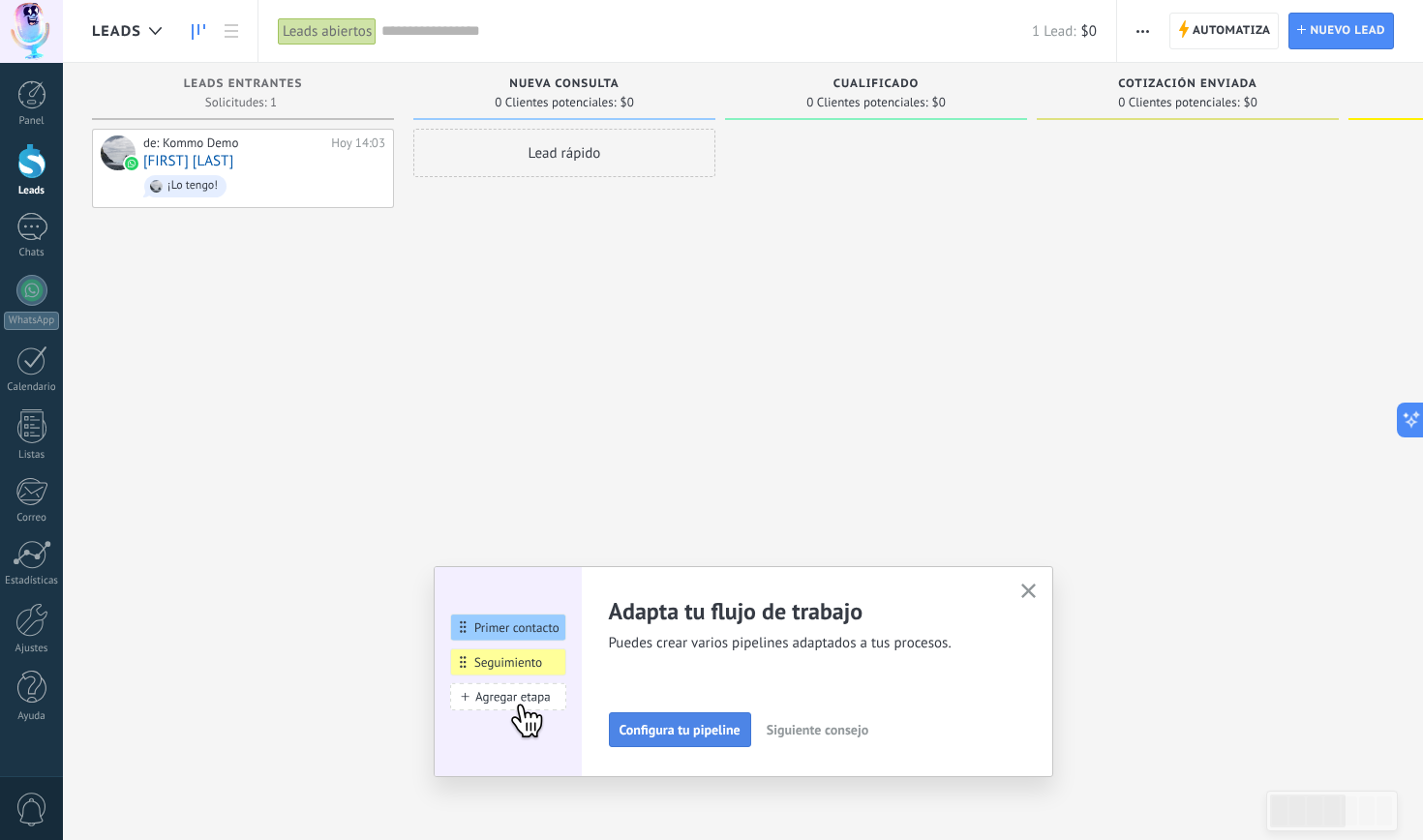click on "Configura tu pipeline" at bounding box center (680, 730) 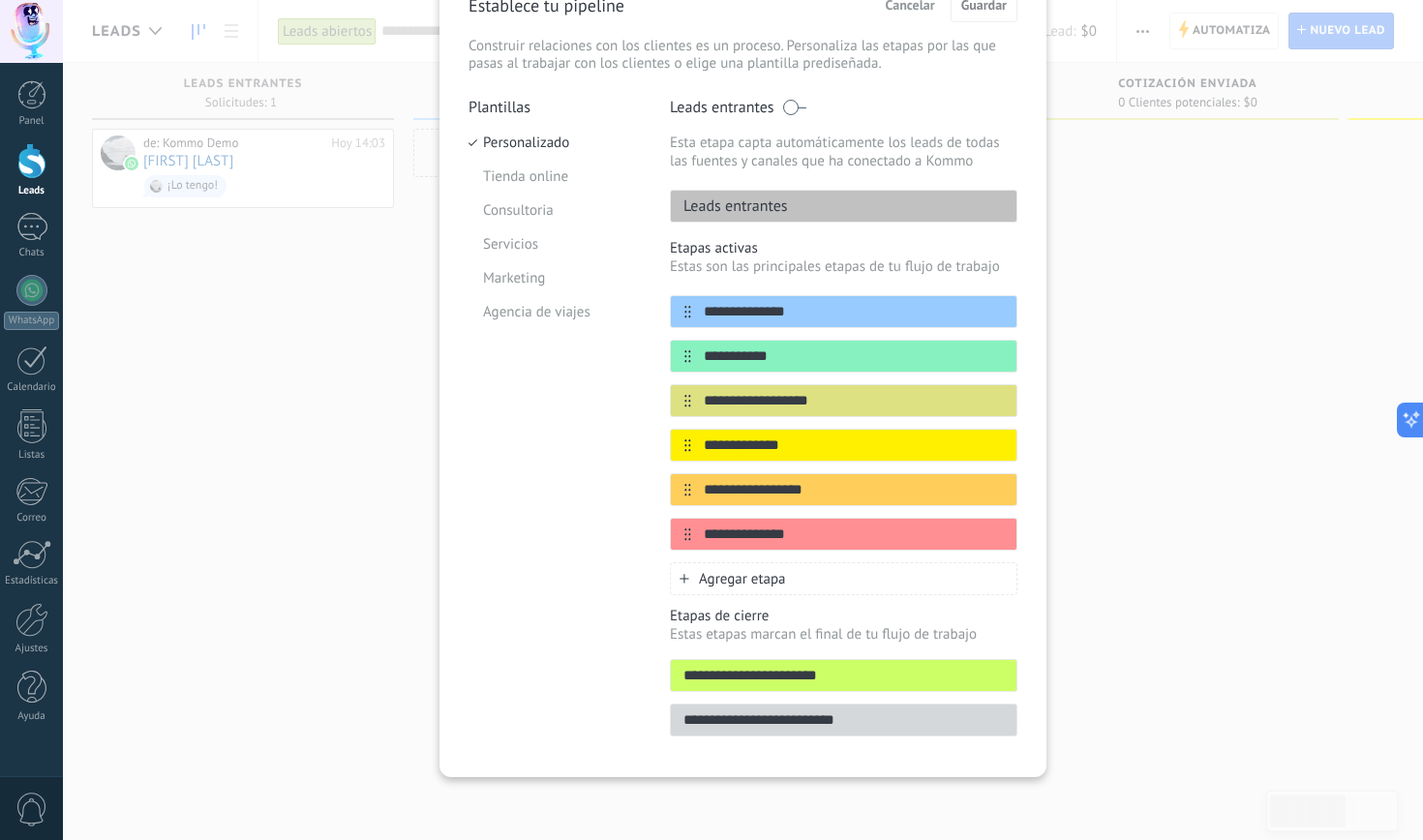 scroll, scrollTop: 0, scrollLeft: 0, axis: both 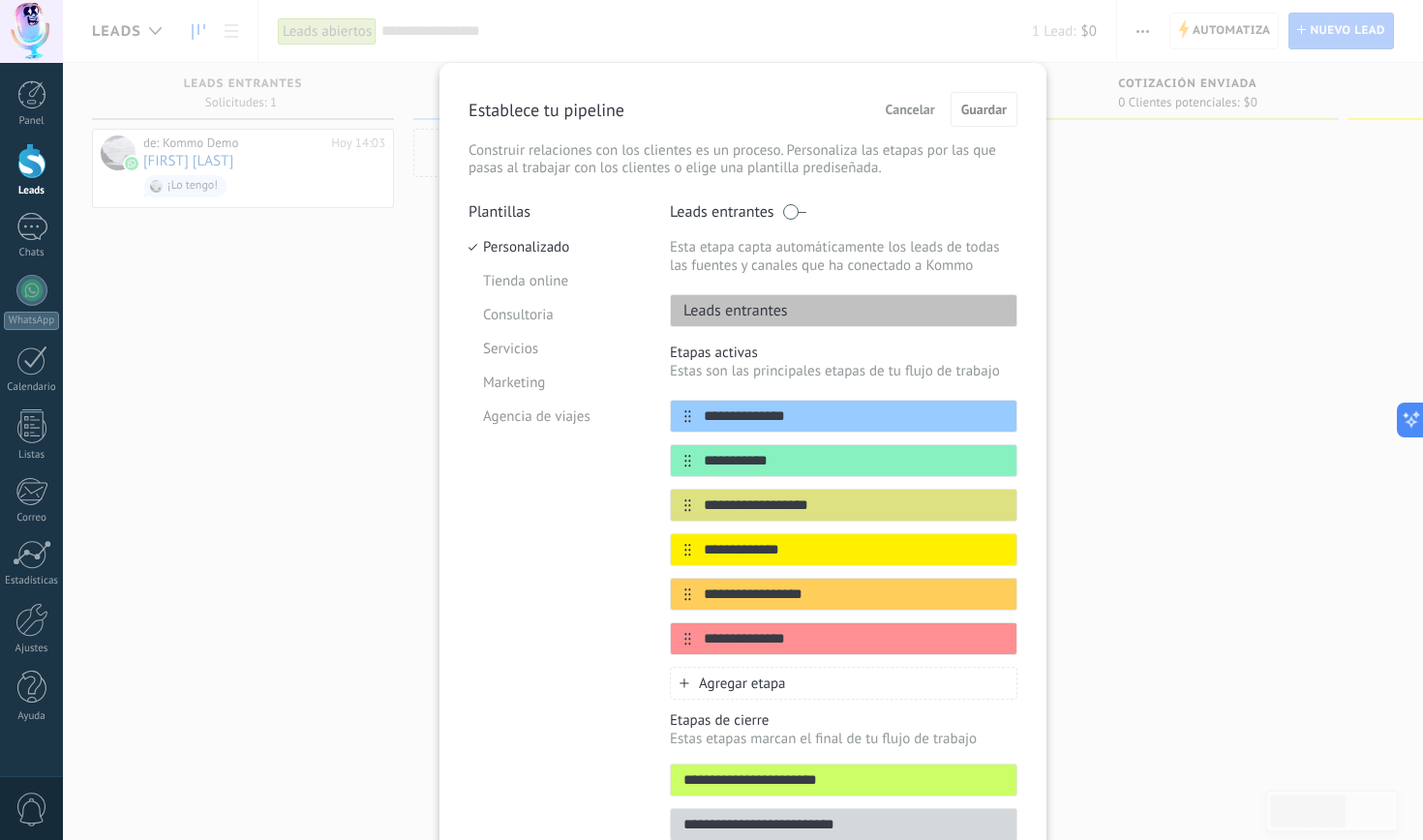 click on "Cancelar" at bounding box center (910, 109) 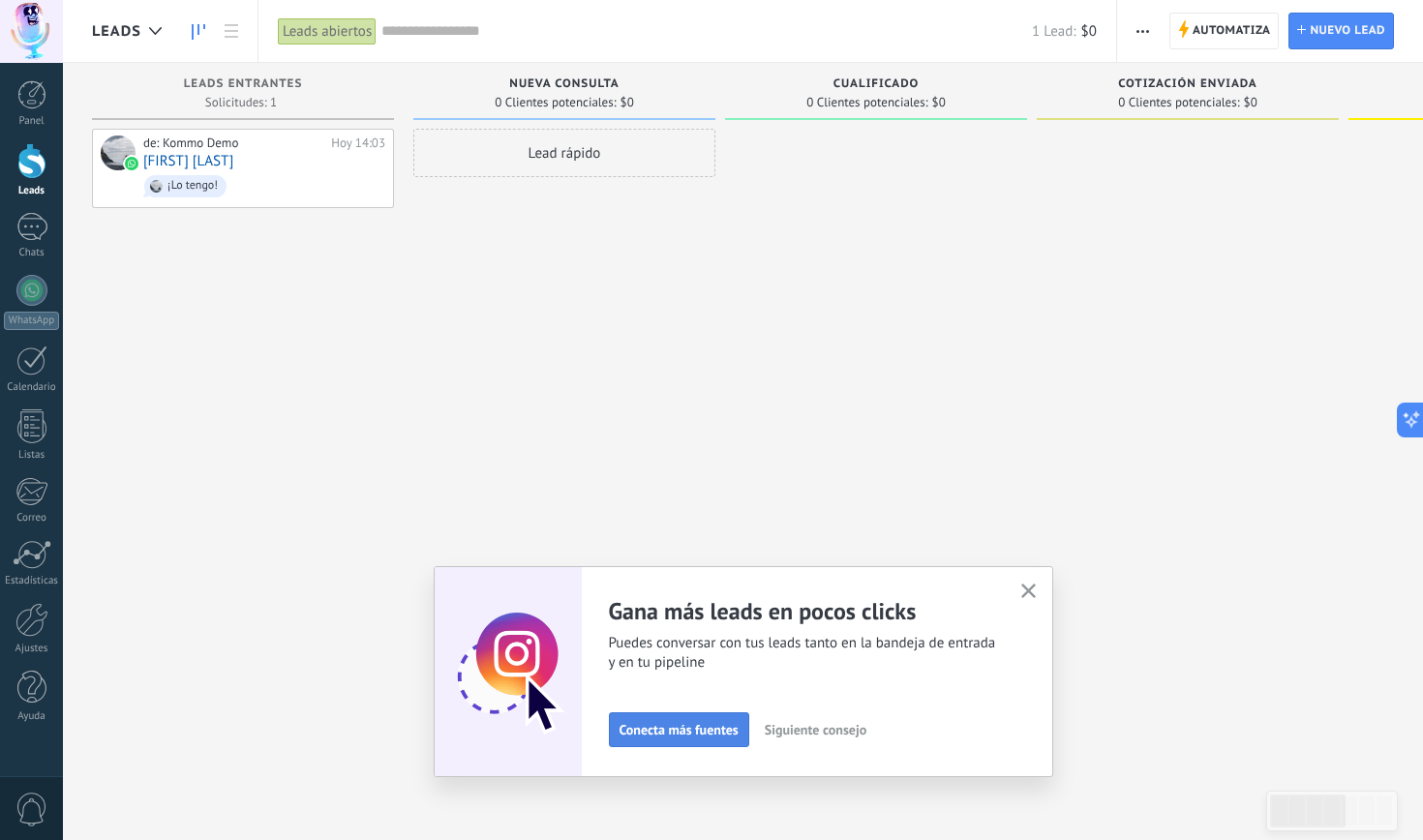 click on "Conecta más fuentes" at bounding box center [679, 730] 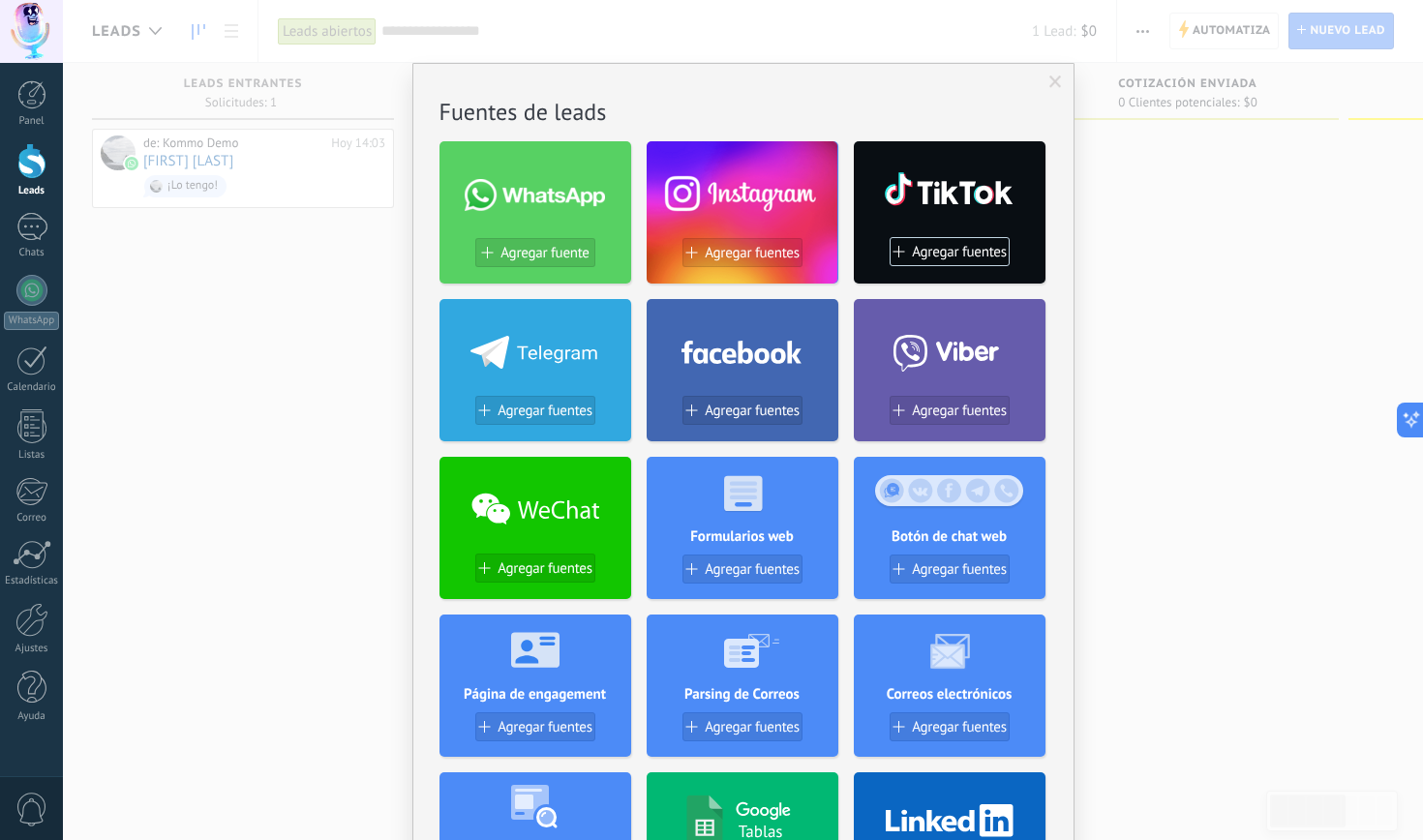 scroll, scrollTop: 0, scrollLeft: 0, axis: both 